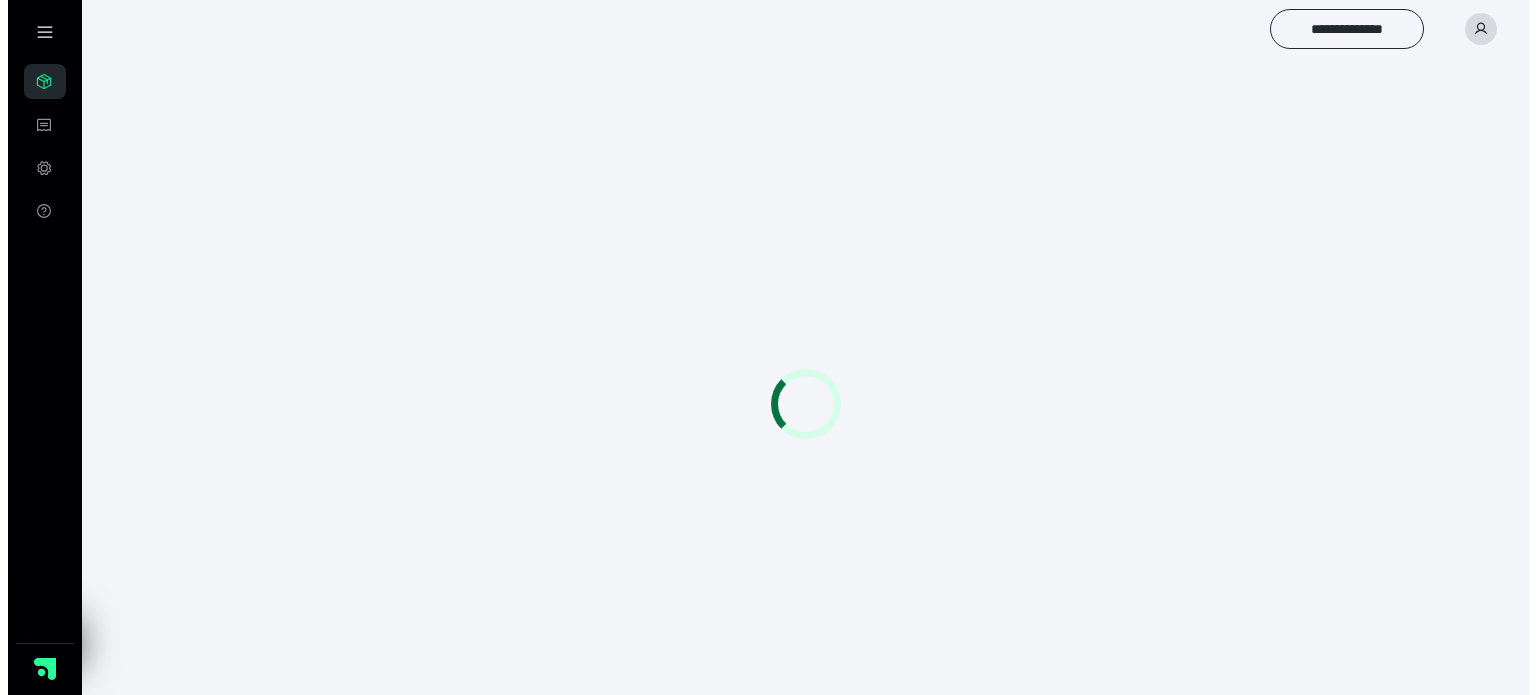 scroll, scrollTop: 0, scrollLeft: 0, axis: both 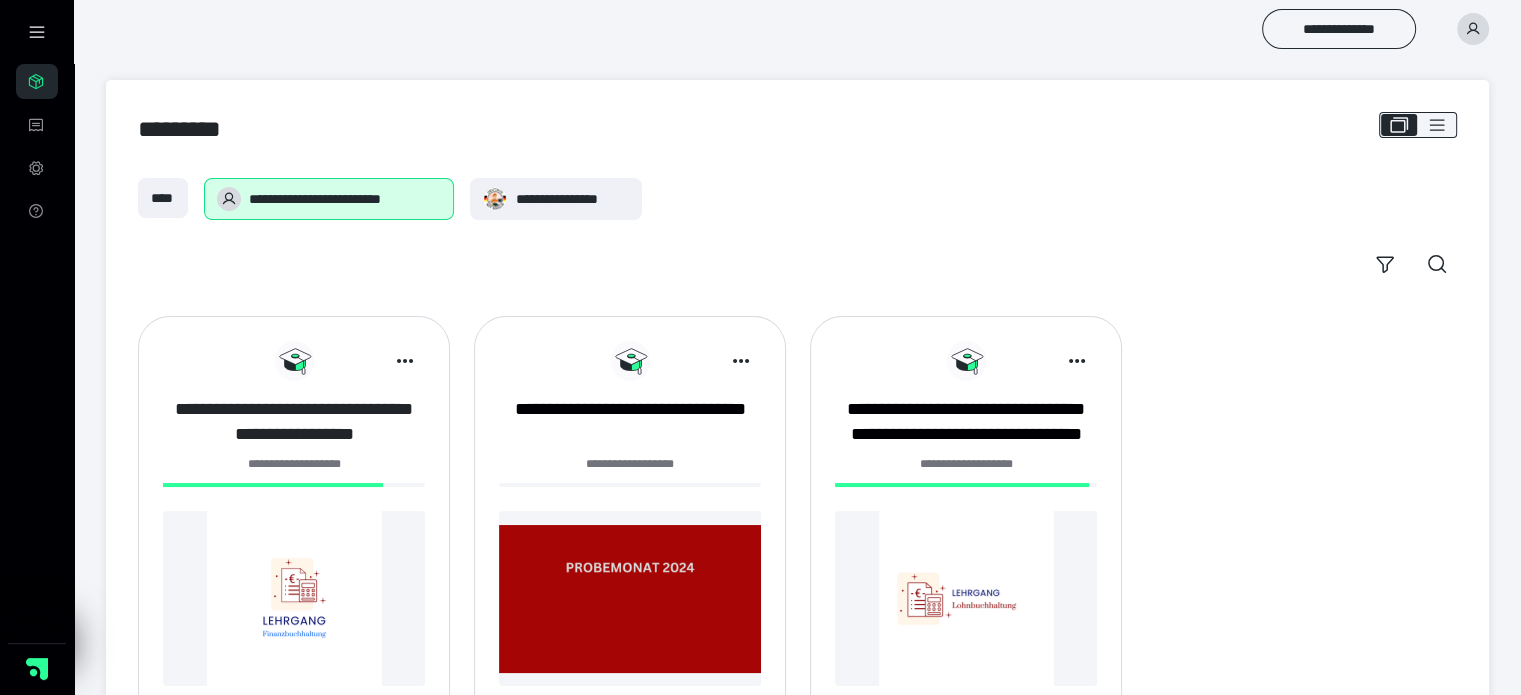 click on "**********" at bounding box center (294, 422) 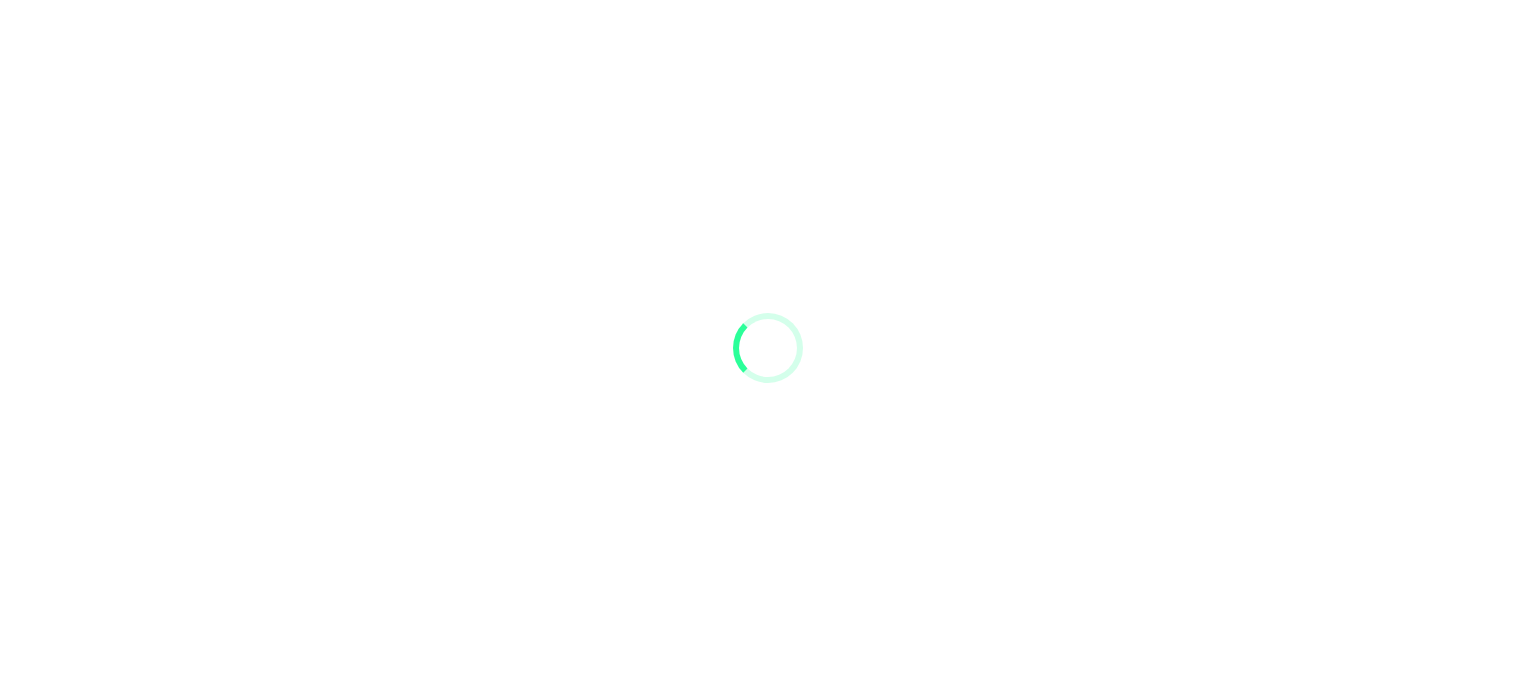 scroll, scrollTop: 0, scrollLeft: 0, axis: both 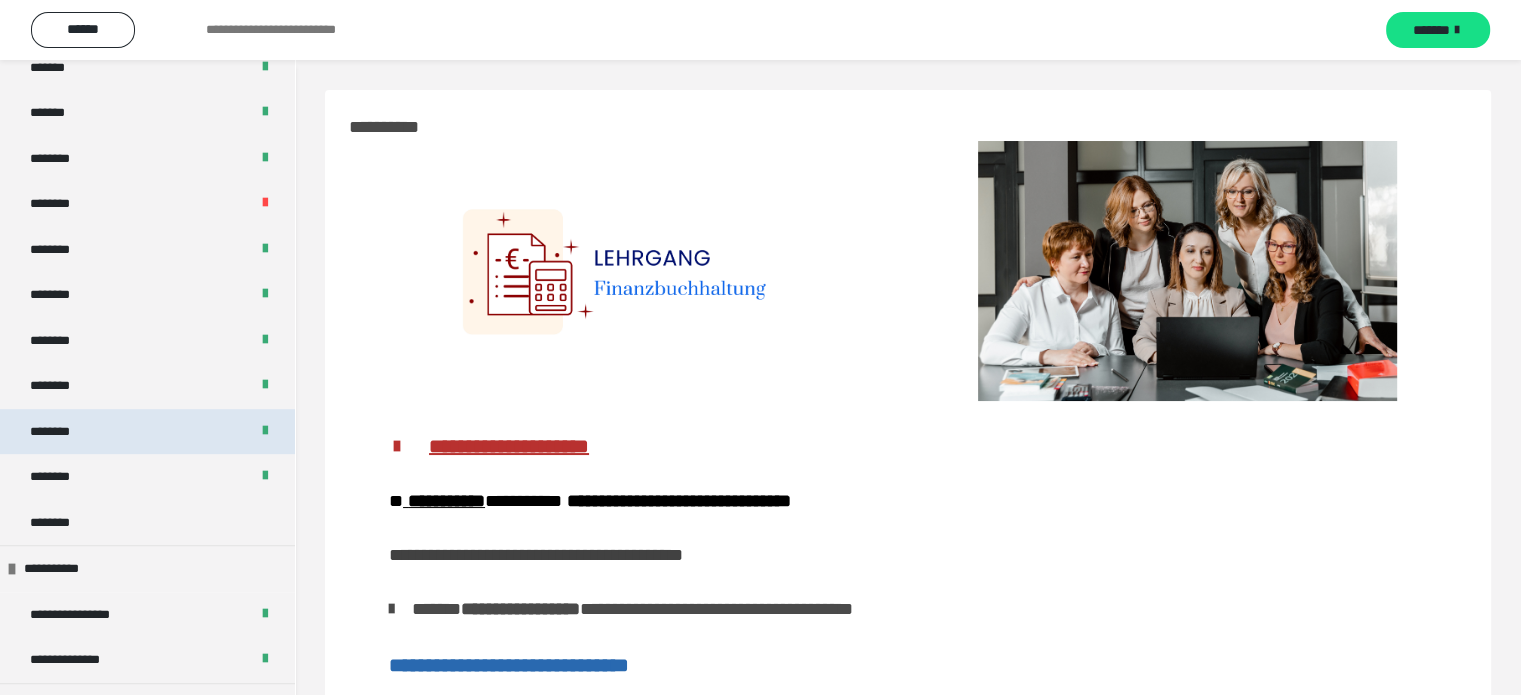 click on "********" at bounding box center (147, 432) 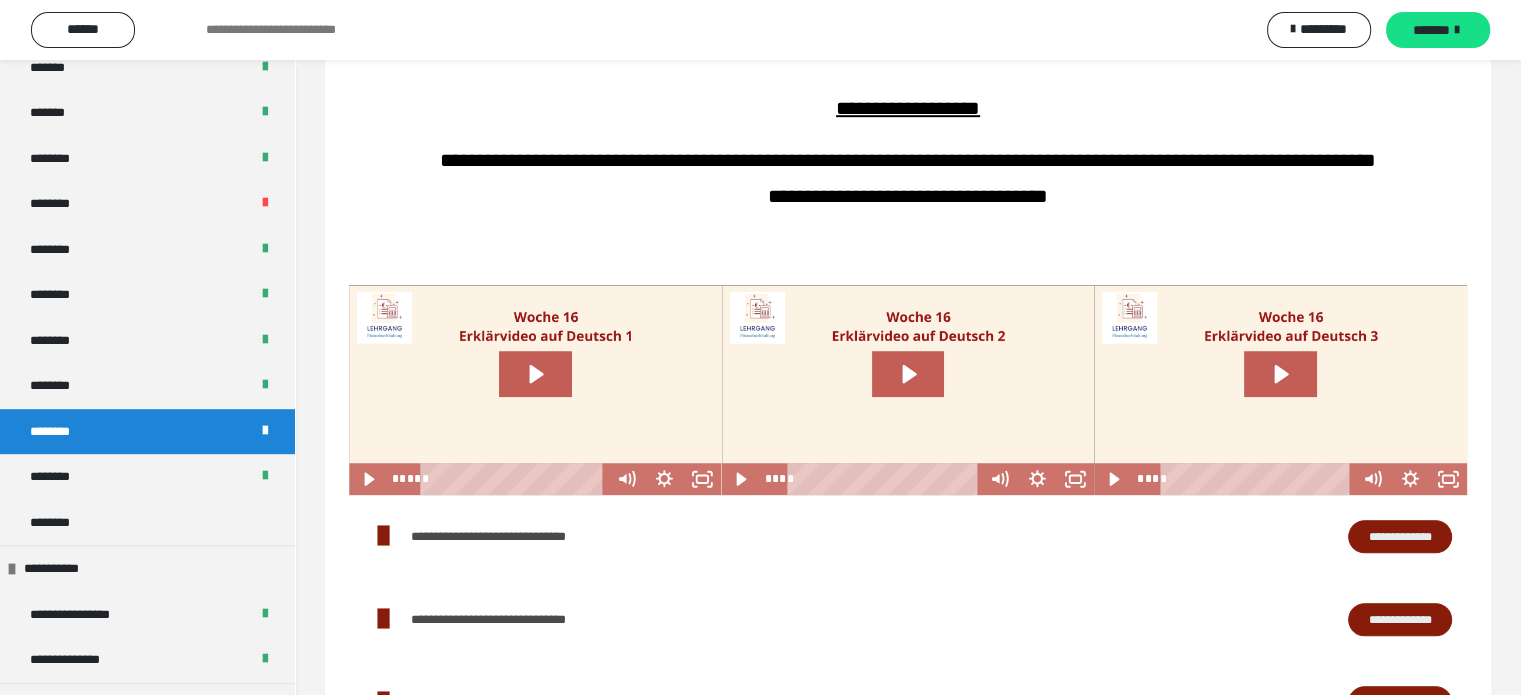 scroll, scrollTop: 1327, scrollLeft: 0, axis: vertical 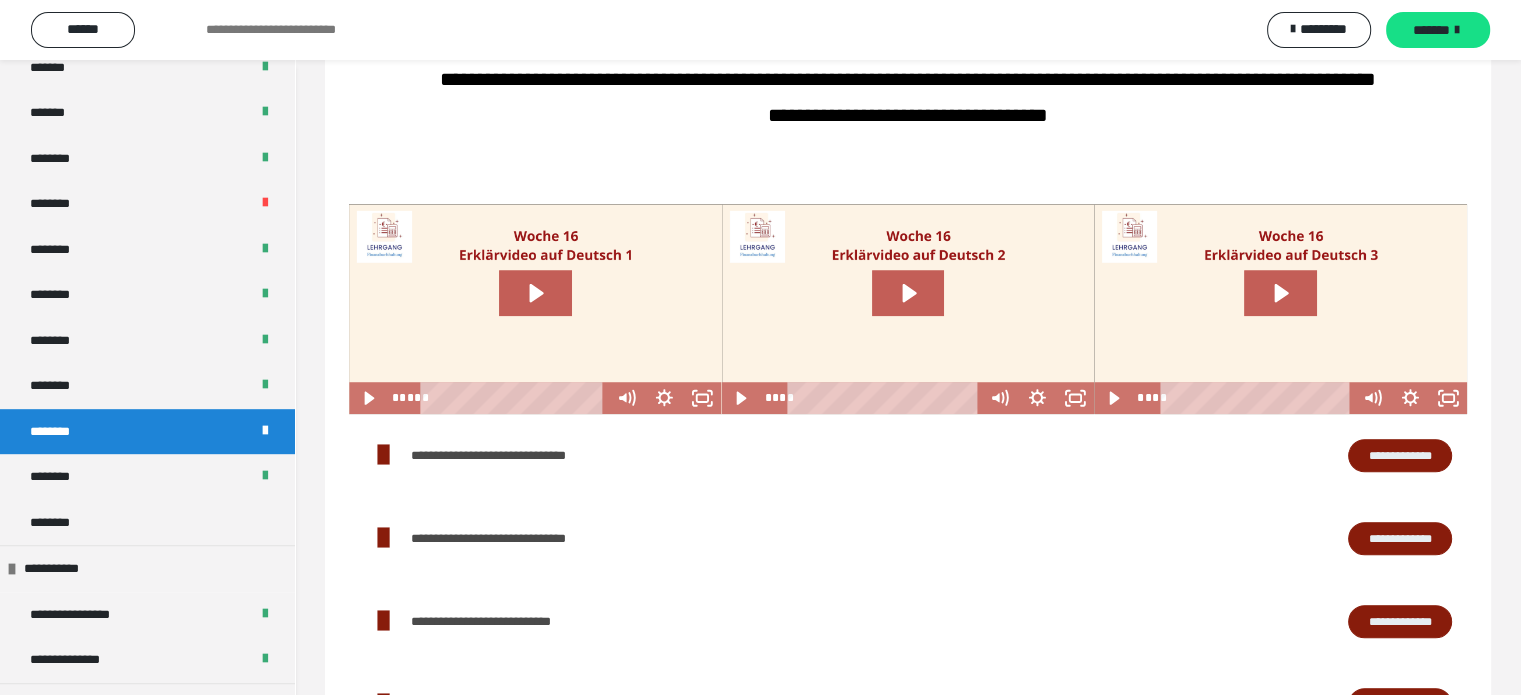 drag, startPoint x: 1504, startPoint y: 291, endPoint x: 1504, endPoint y: 316, distance: 25 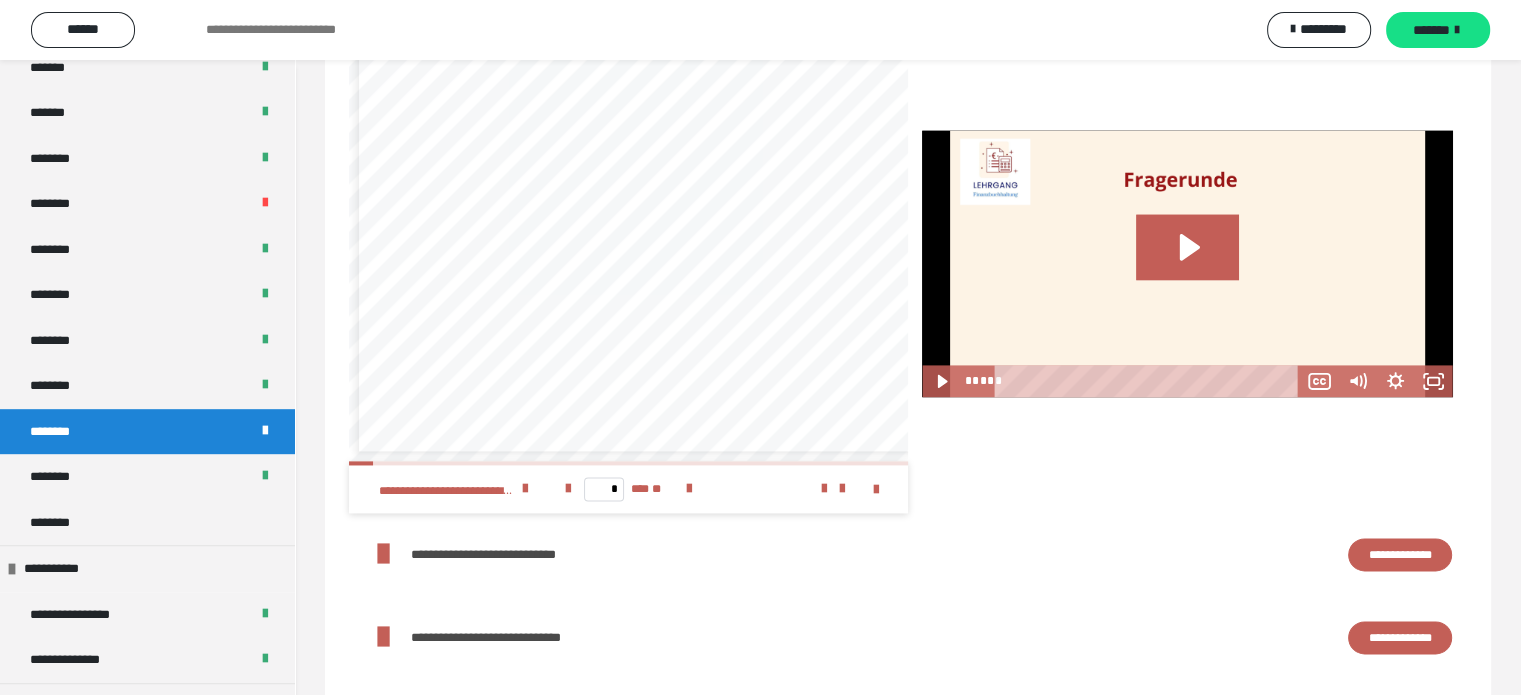 scroll, scrollTop: 2828, scrollLeft: 0, axis: vertical 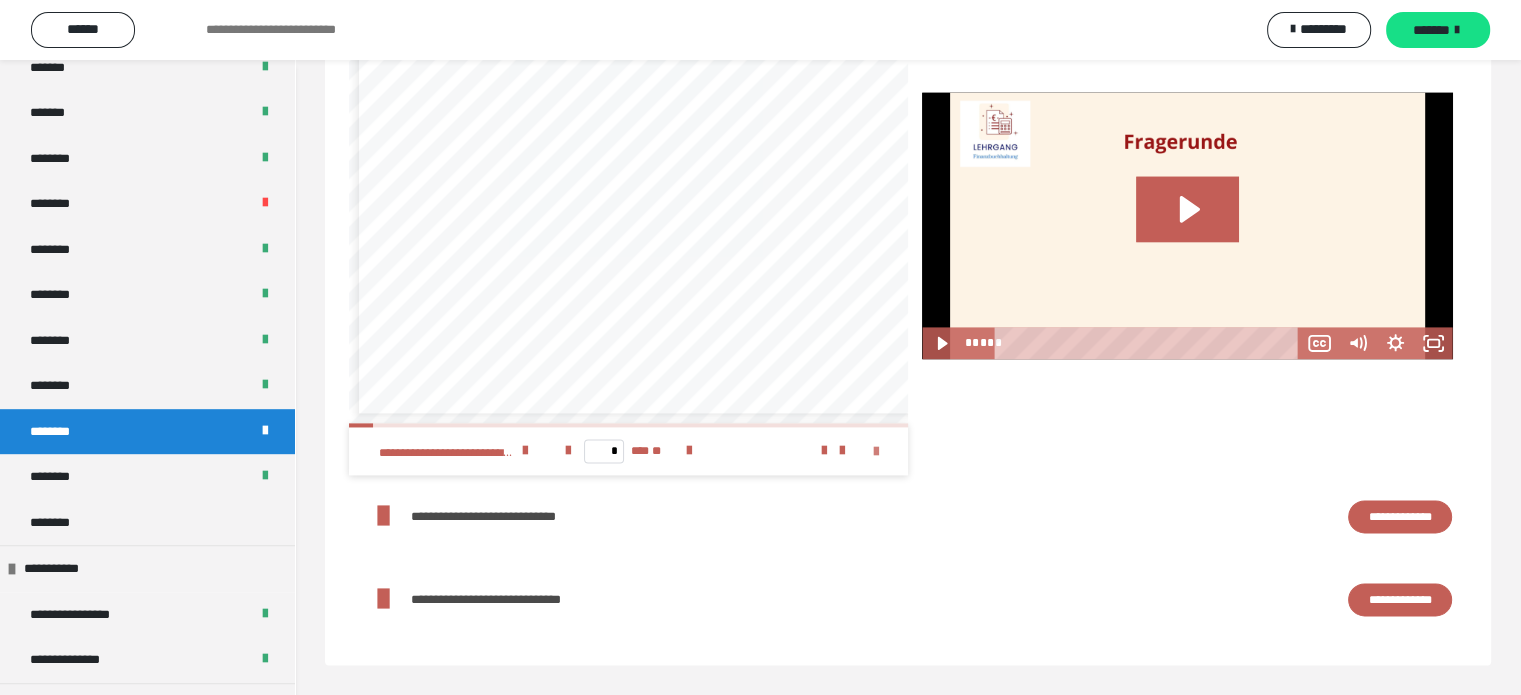 click at bounding box center (876, 452) 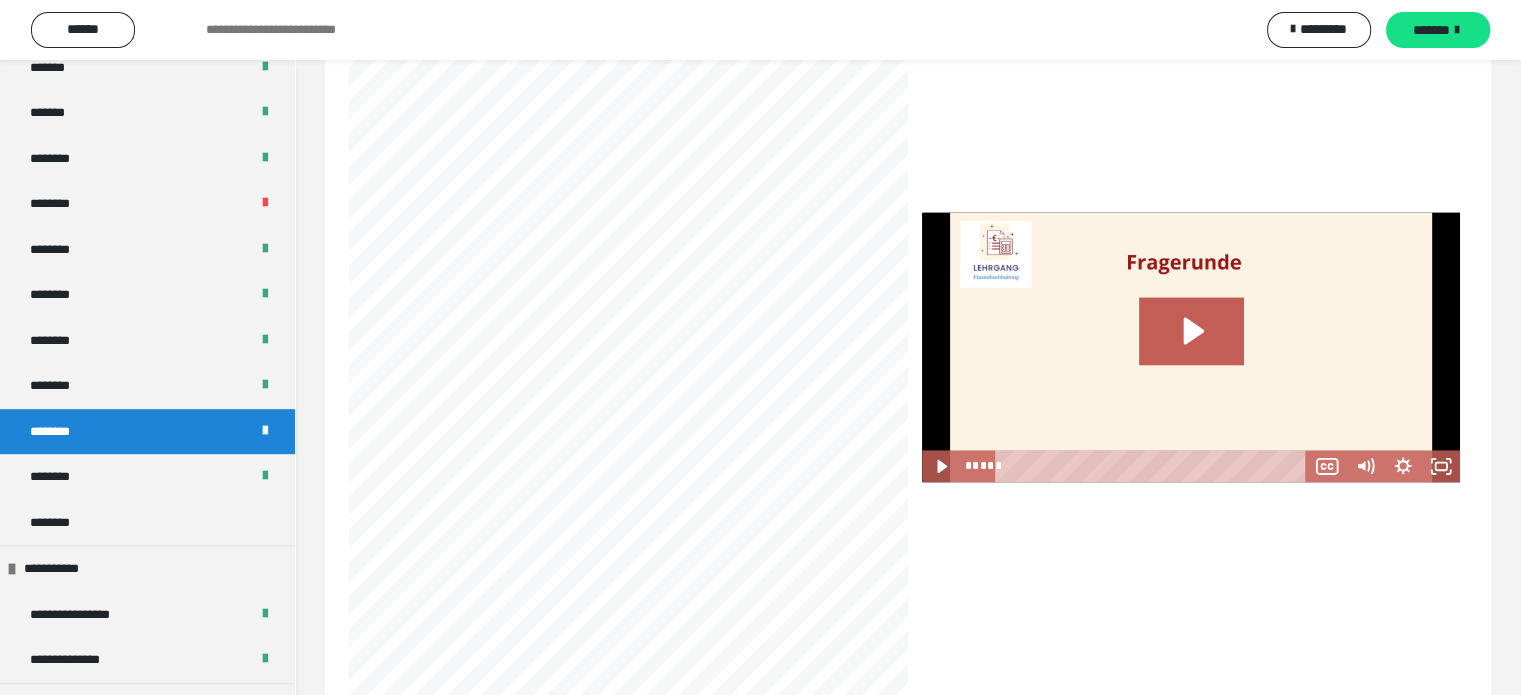 scroll, scrollTop: 2667, scrollLeft: 0, axis: vertical 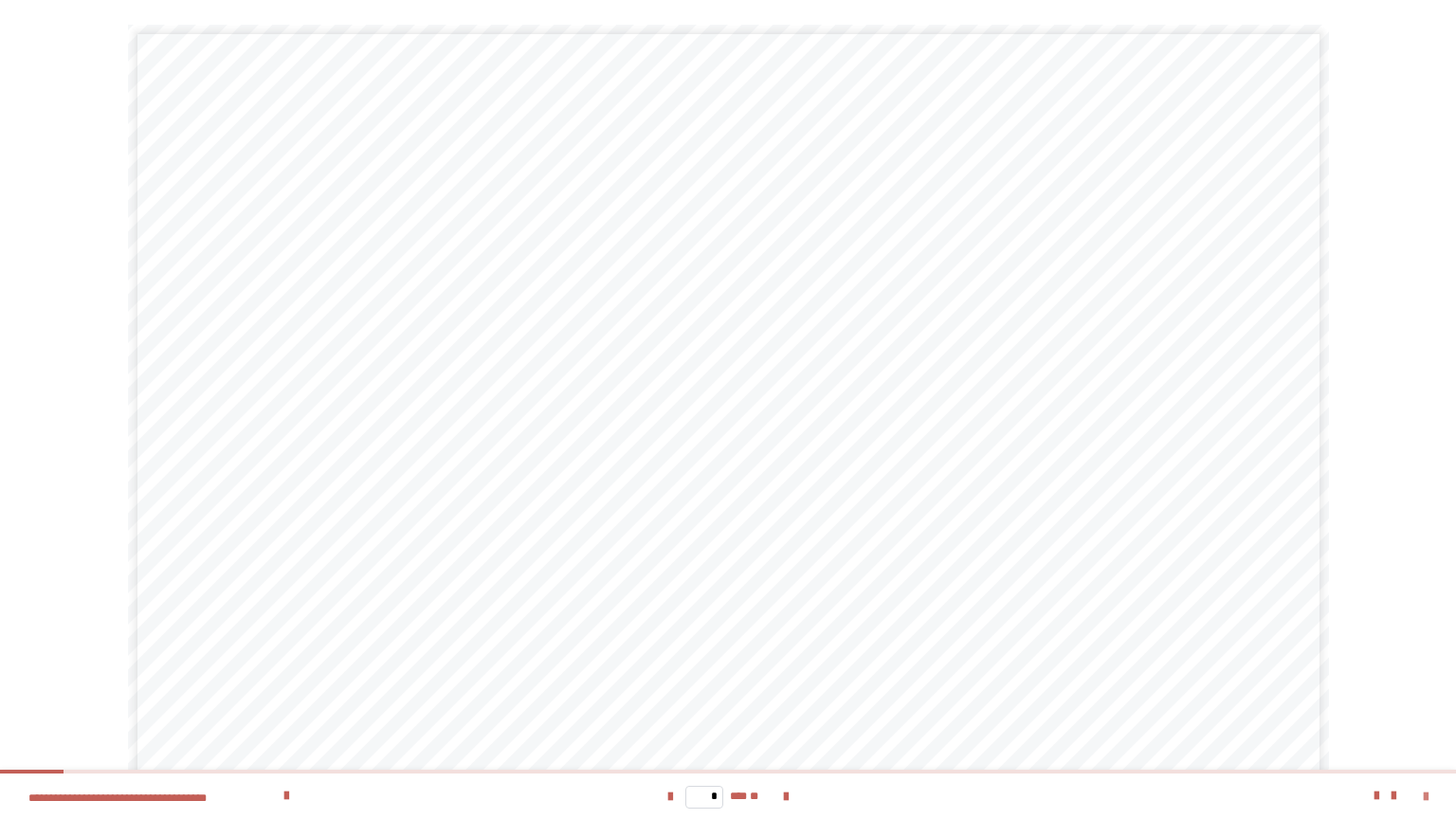 click at bounding box center (1426, 797) 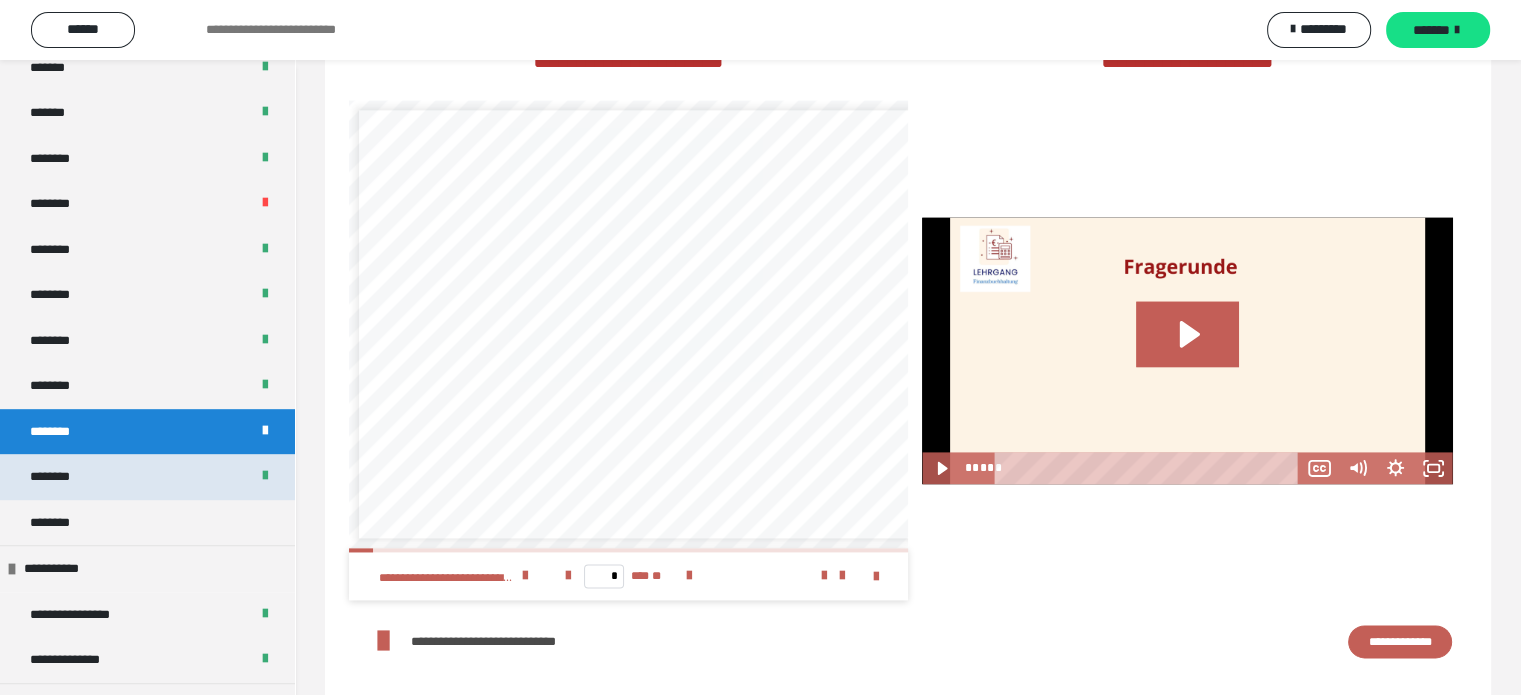 click on "********" at bounding box center [147, 477] 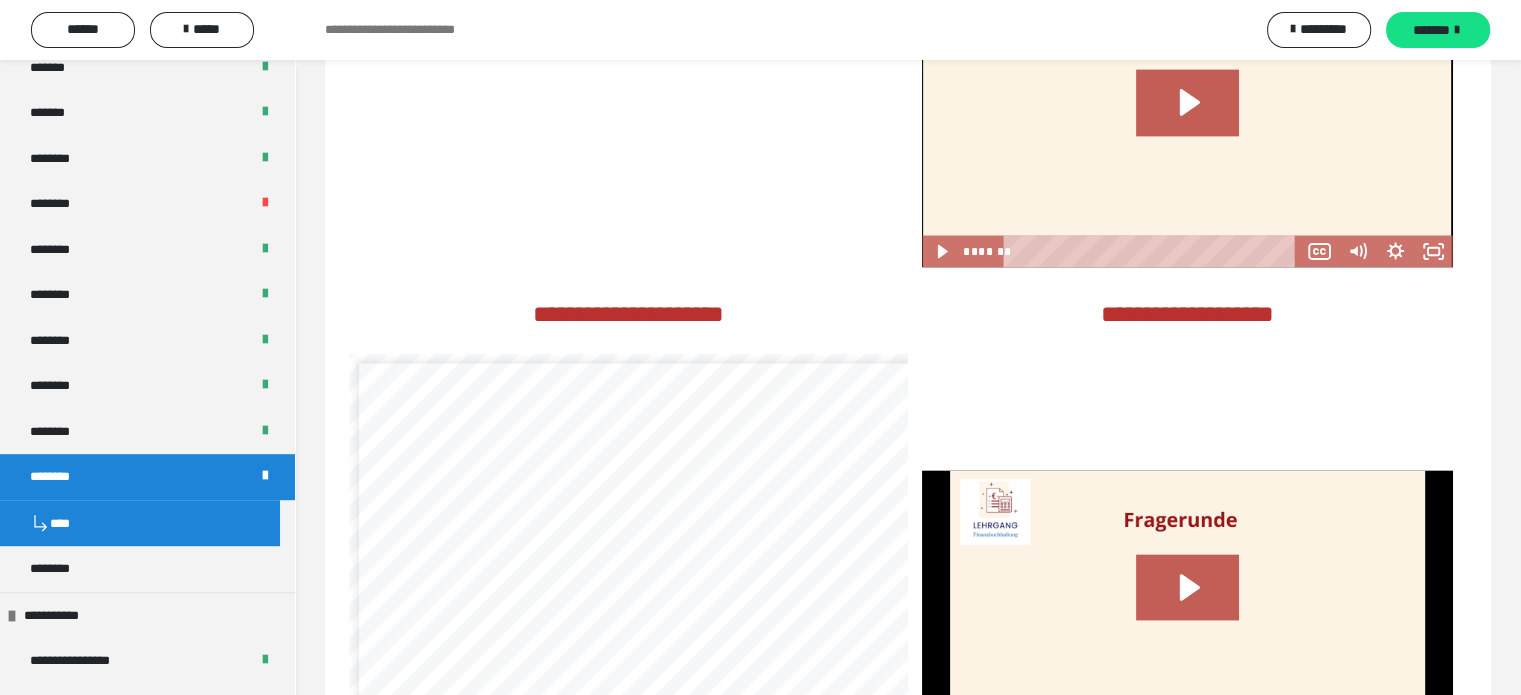 scroll, scrollTop: 3705, scrollLeft: 0, axis: vertical 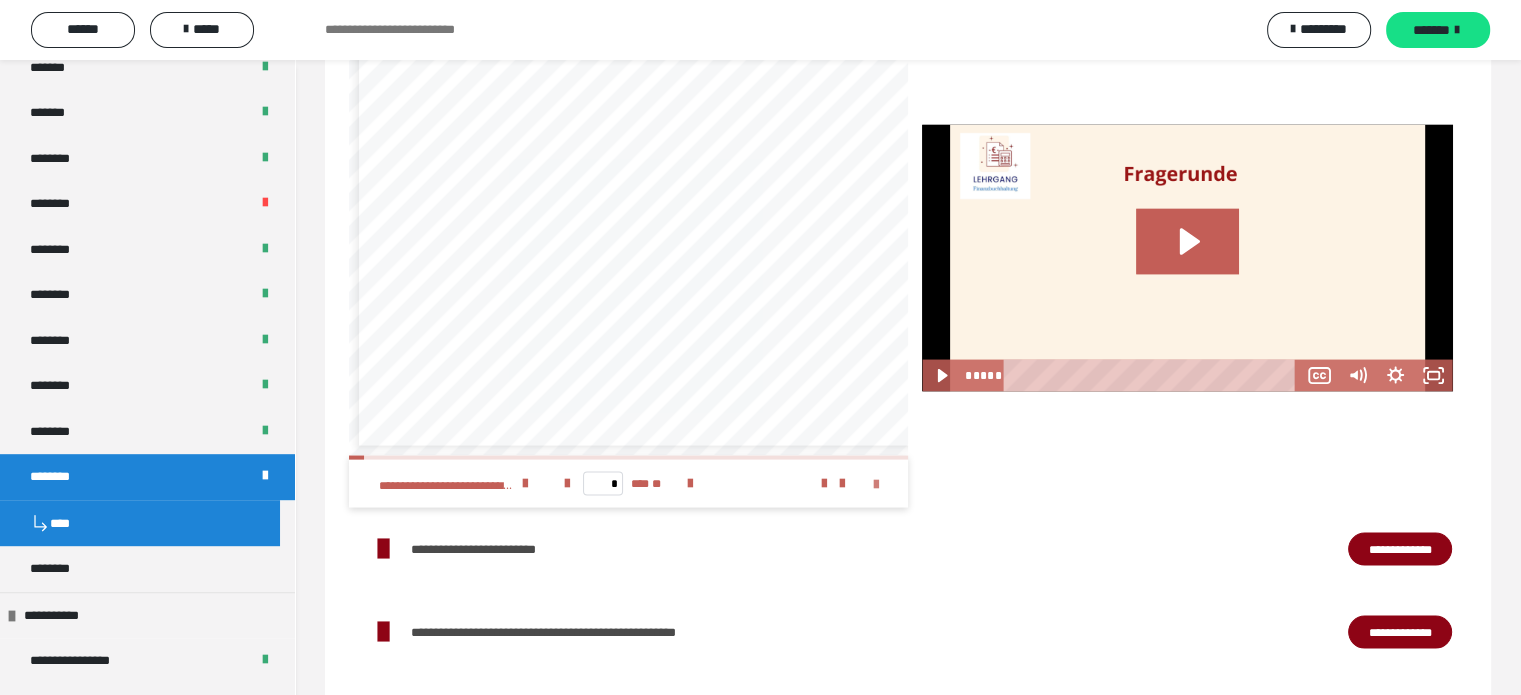 click at bounding box center [876, 485] 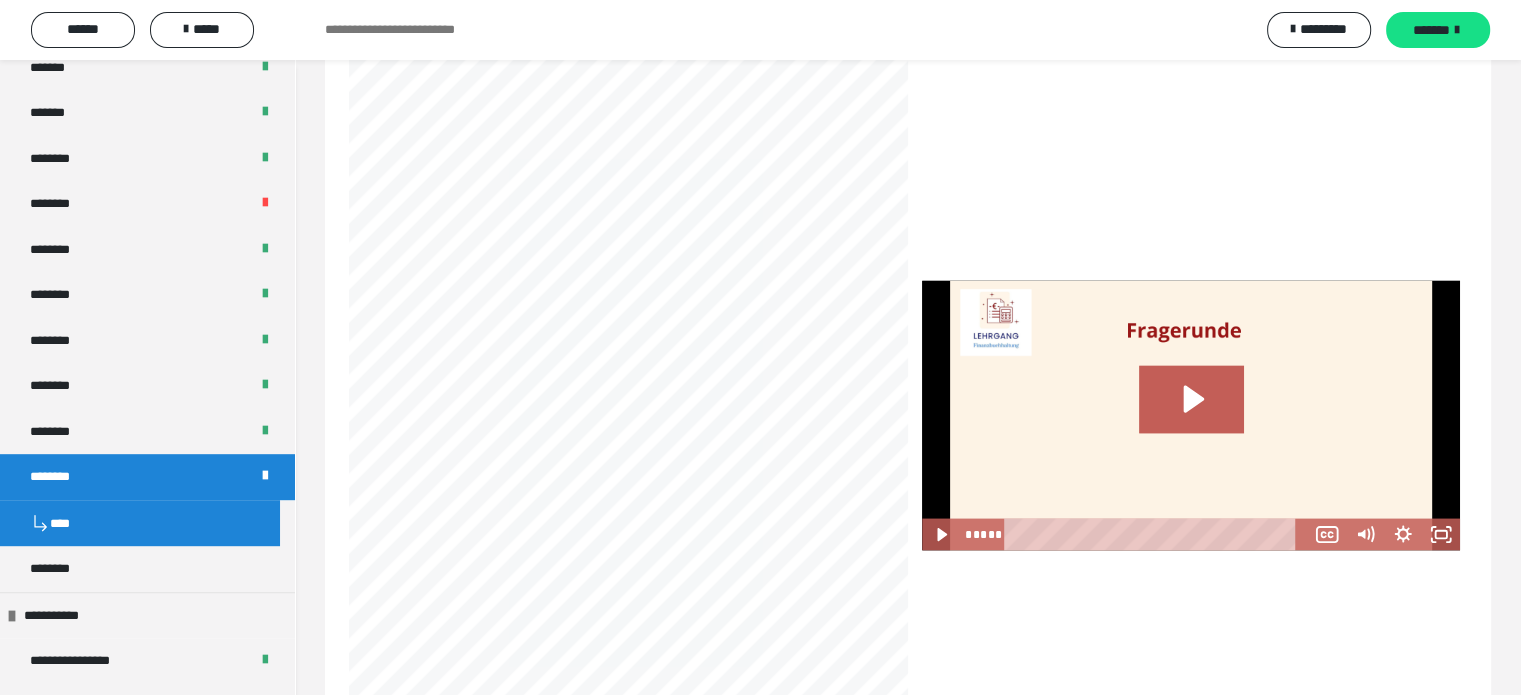scroll, scrollTop: 0, scrollLeft: 0, axis: both 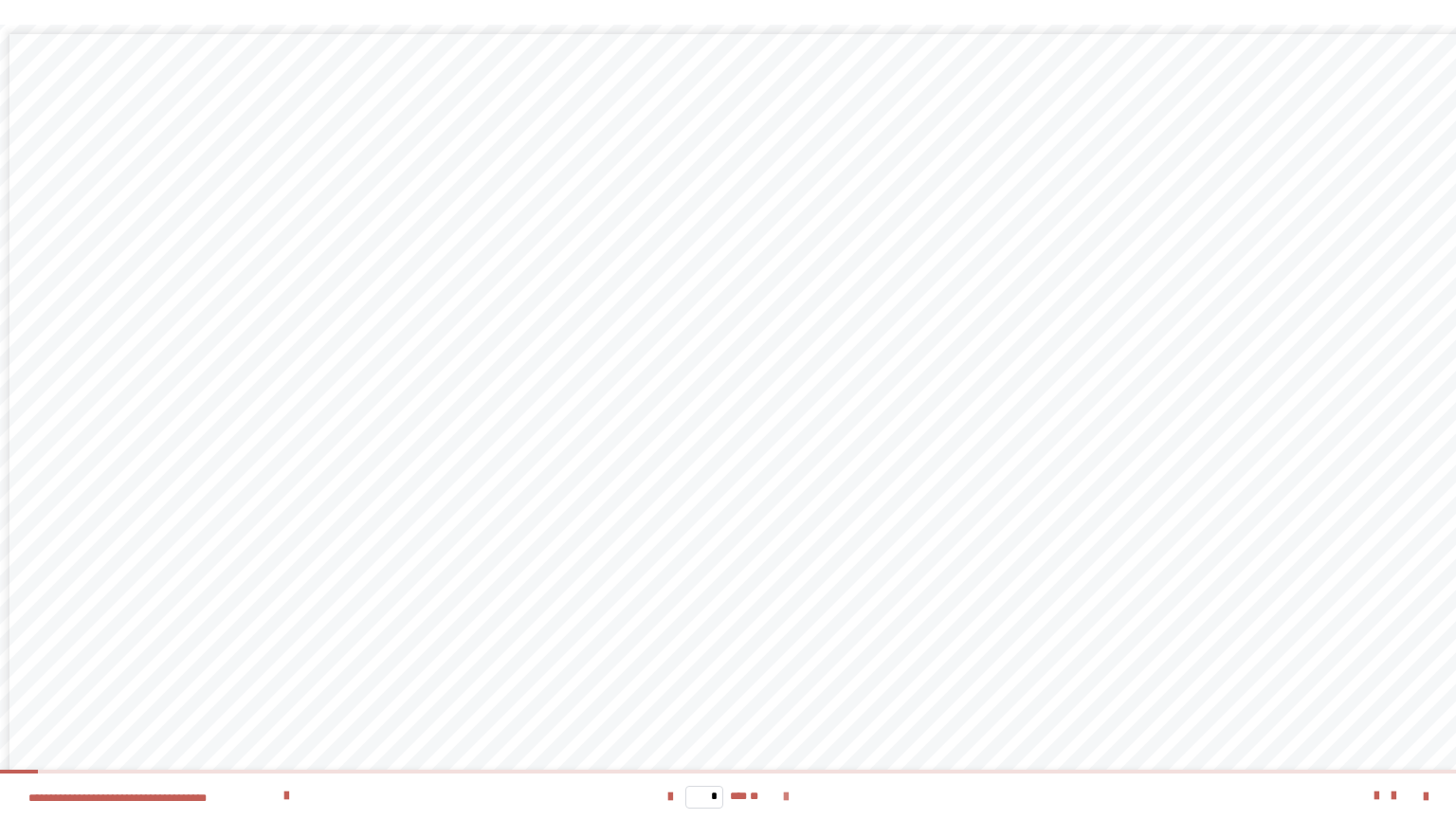 click at bounding box center [786, 797] 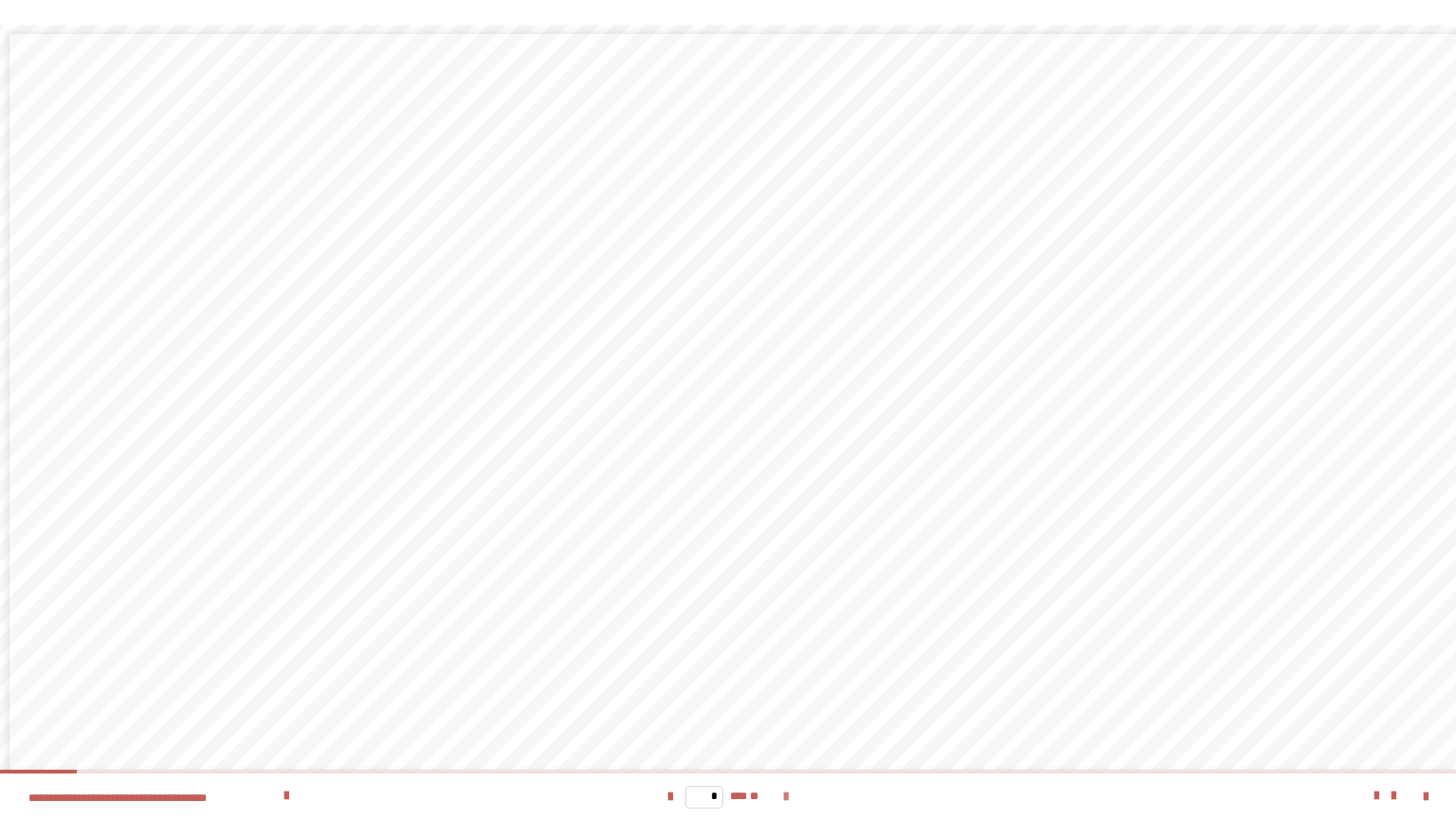 click at bounding box center (786, 797) 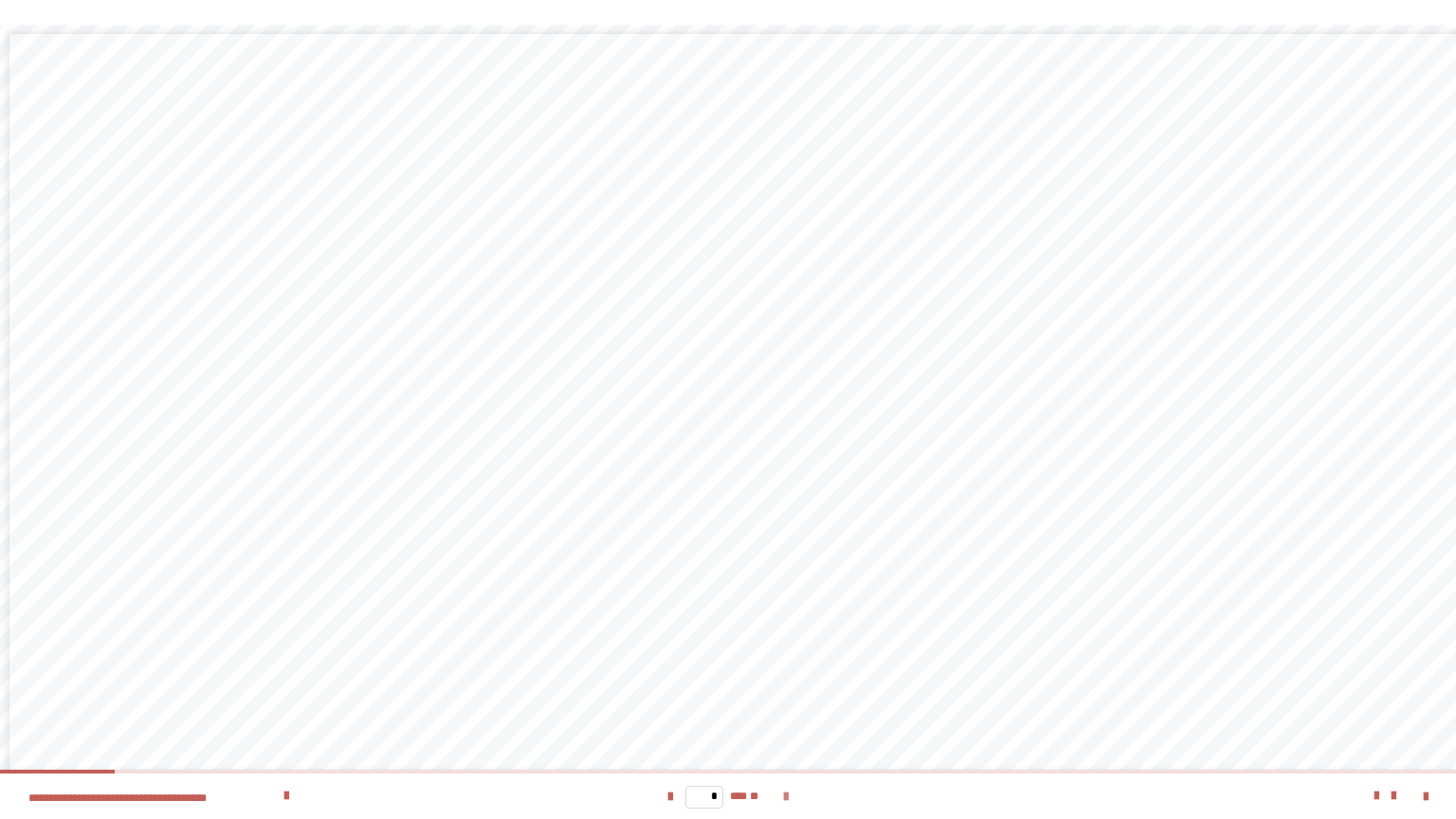 click at bounding box center [786, 797] 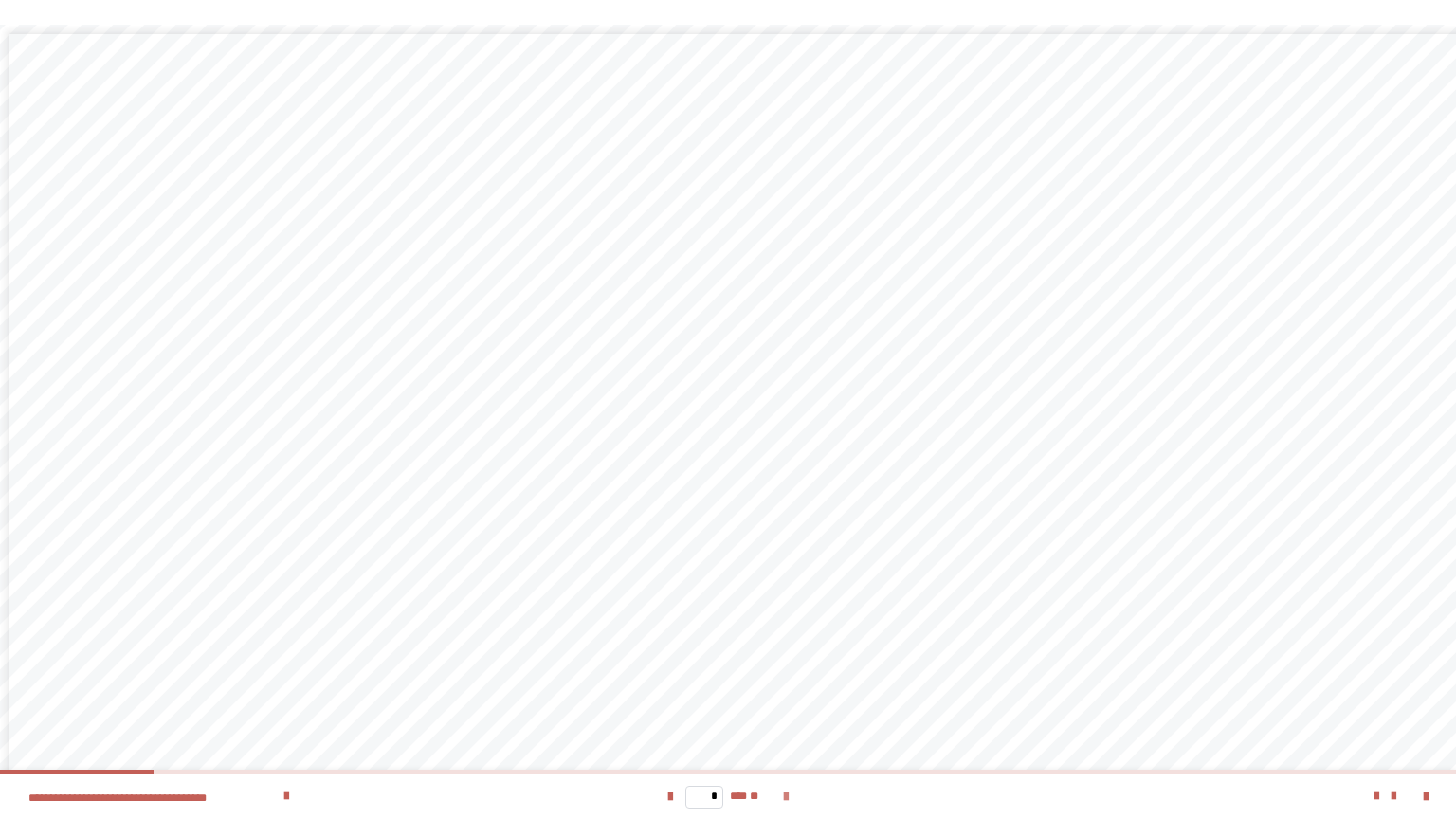 click at bounding box center (786, 797) 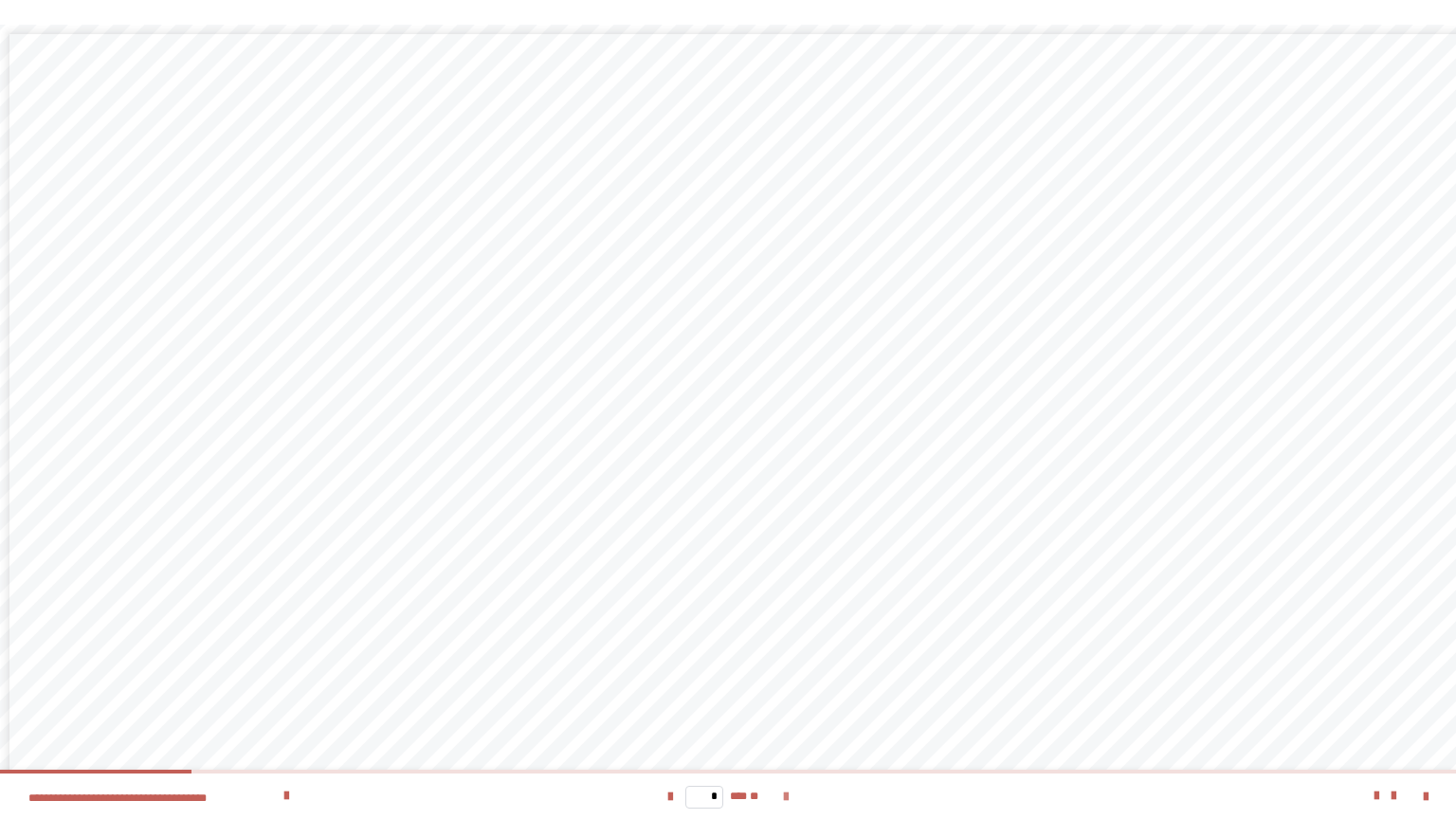click at bounding box center [786, 797] 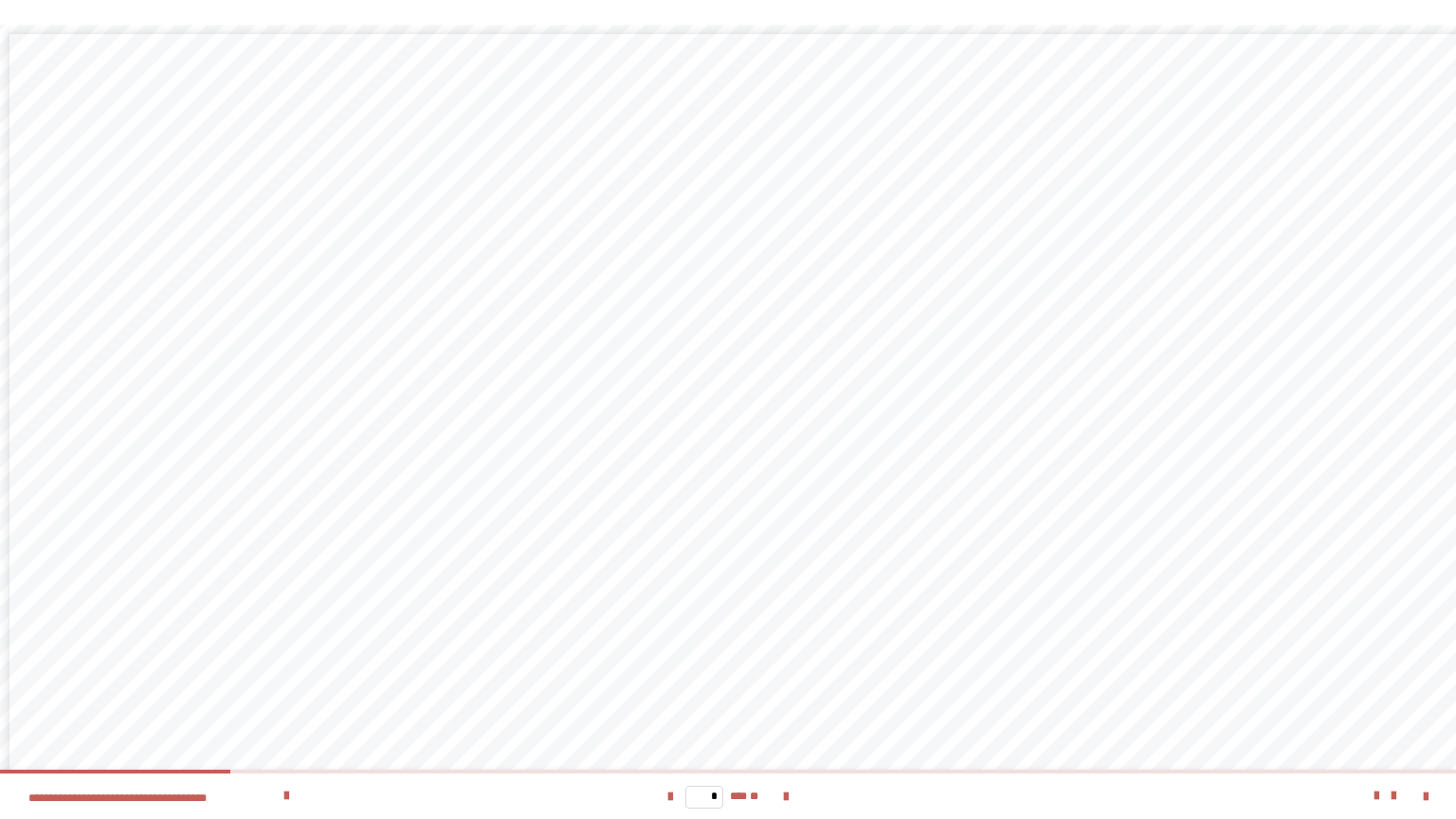 click on "* *** **" at bounding box center (728, 796) 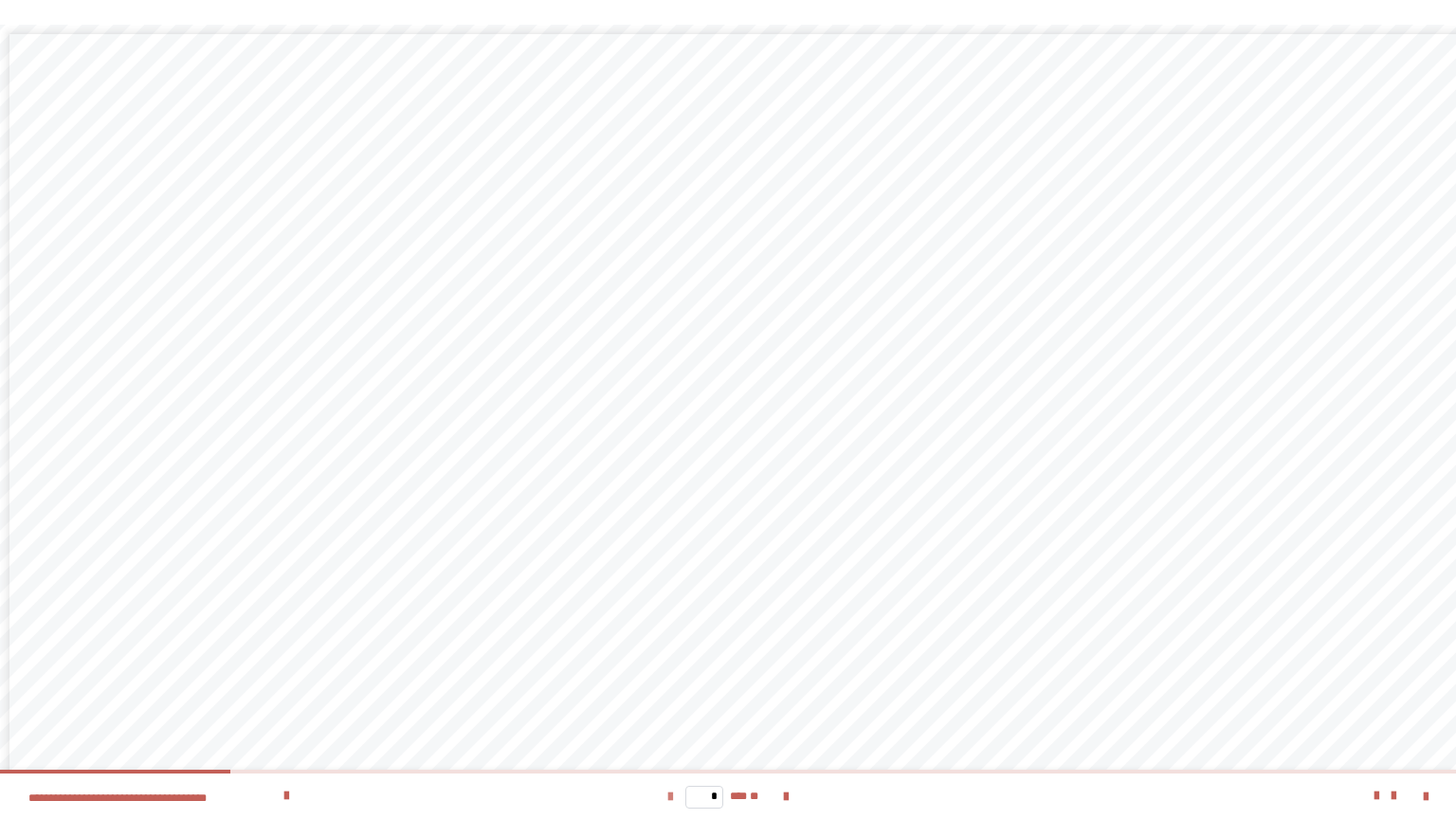 click at bounding box center [670, 797] 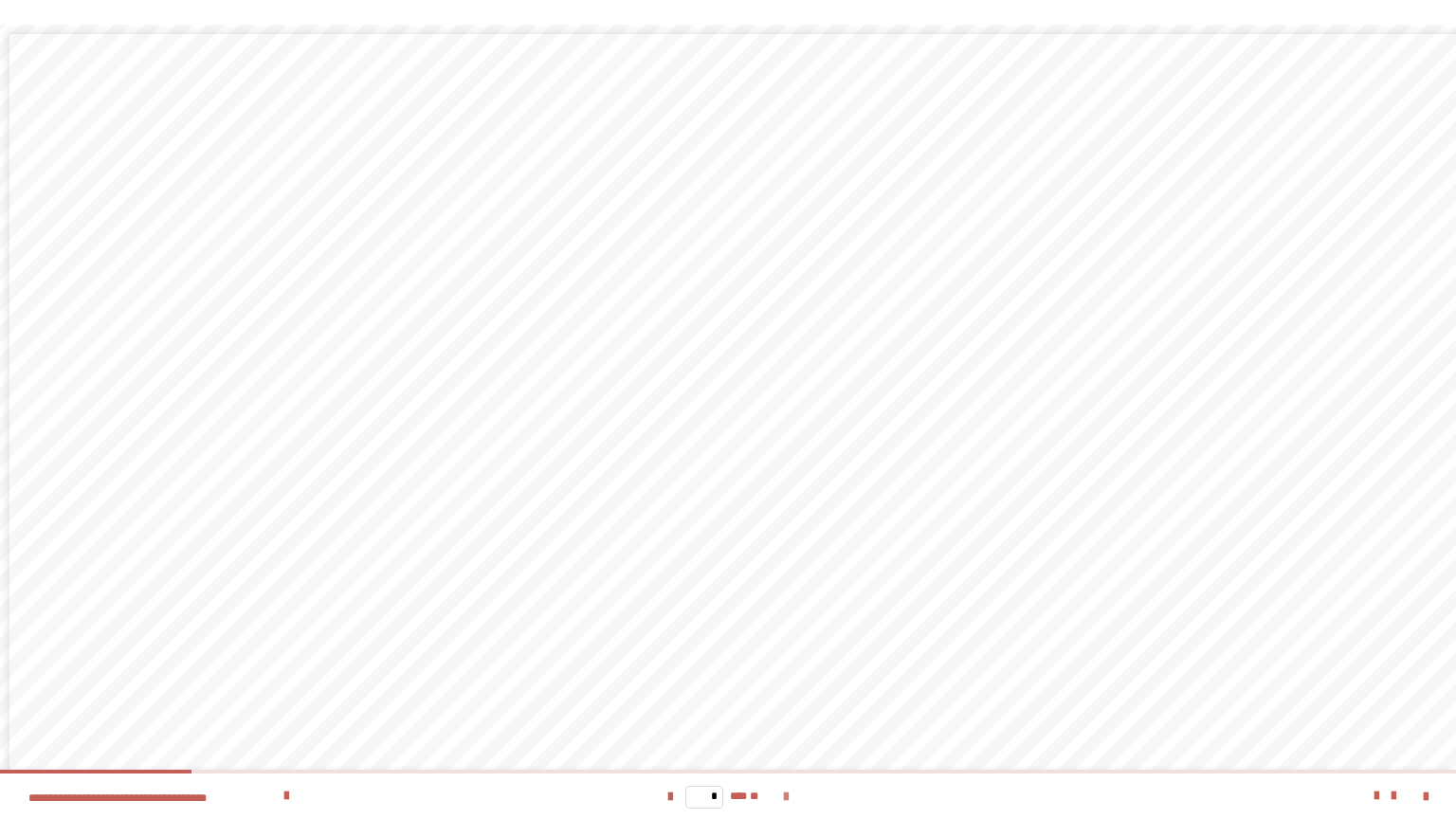 click at bounding box center [786, 797] 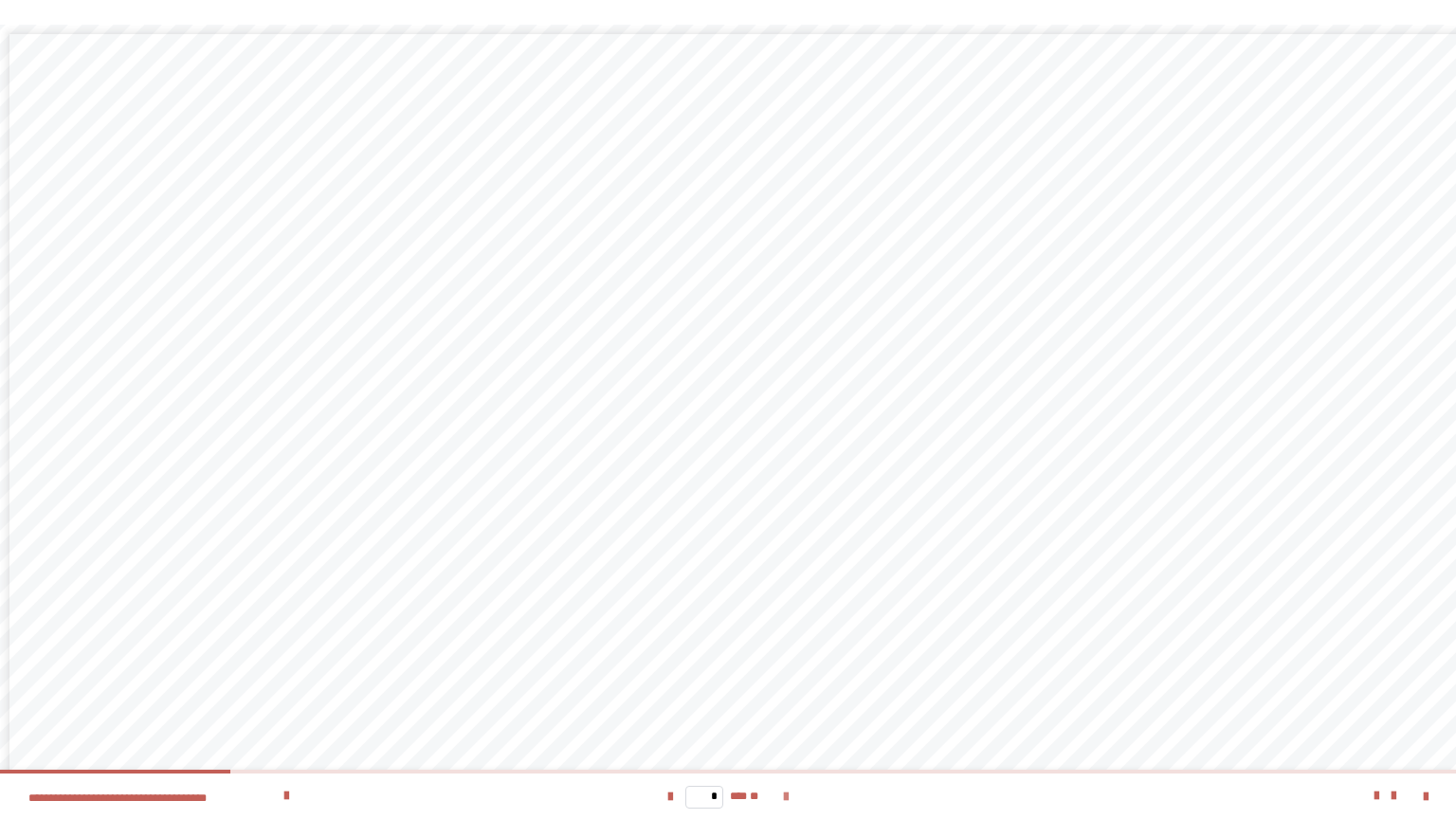 click at bounding box center [786, 797] 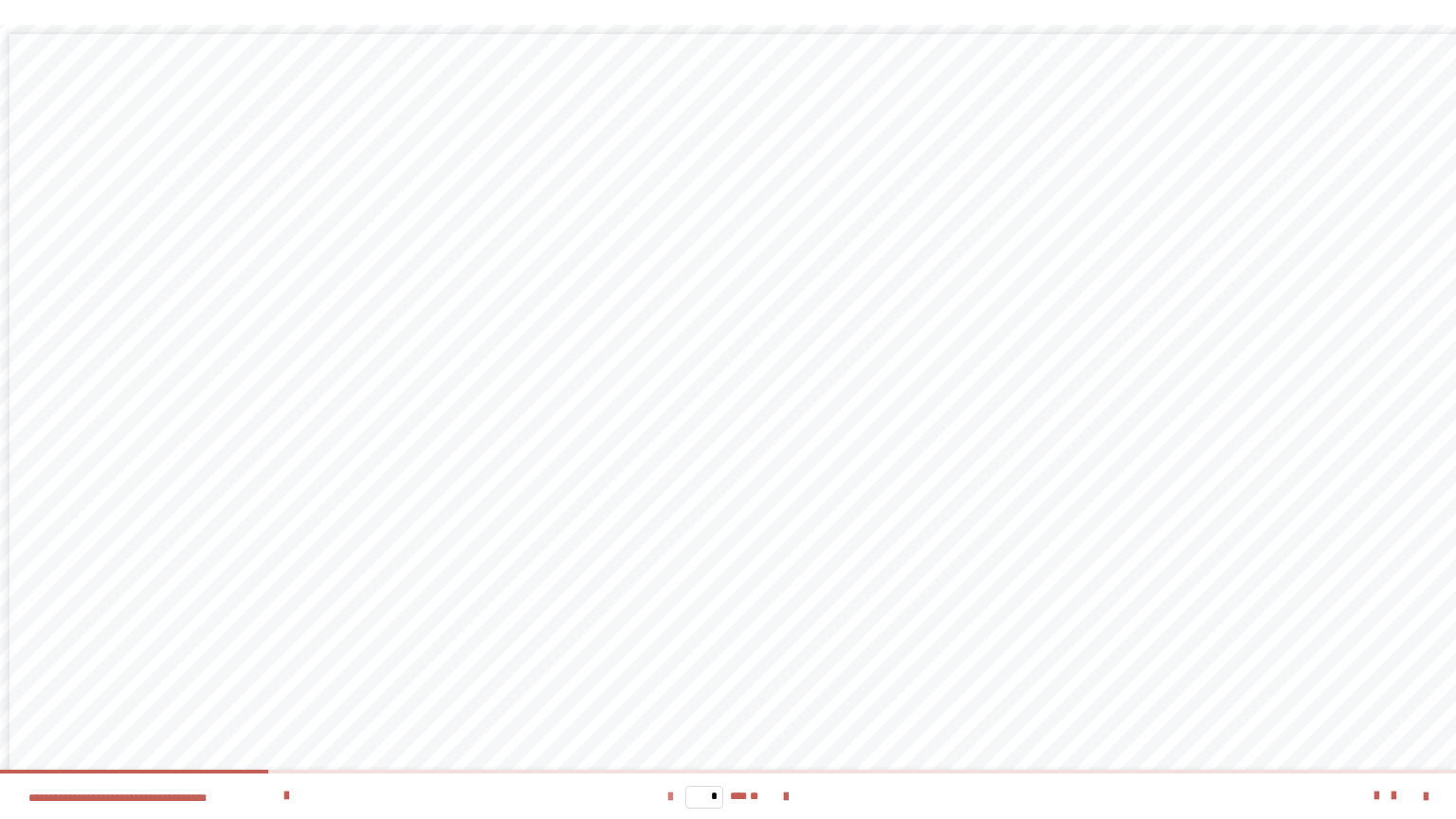 click at bounding box center (670, 797) 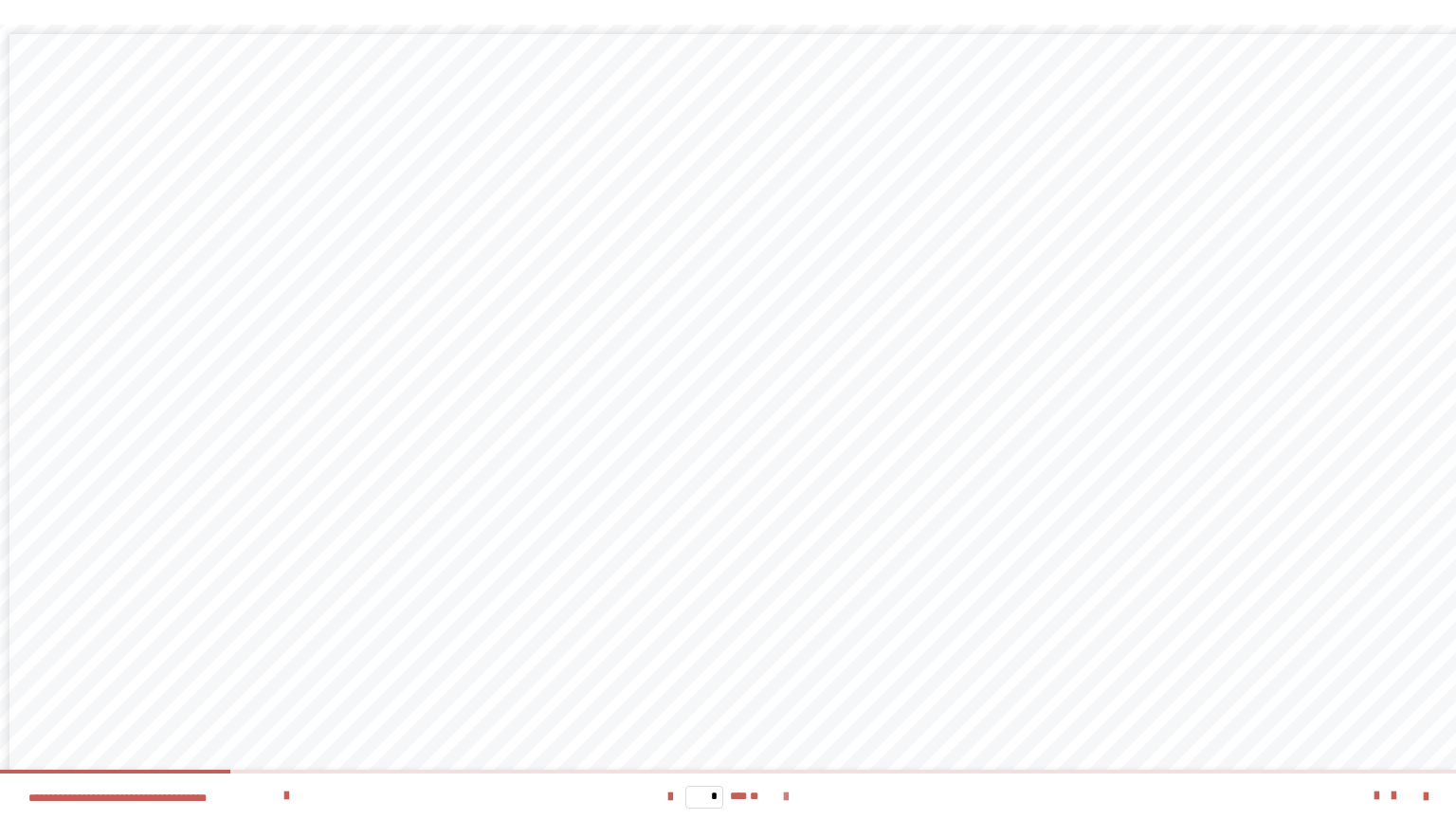 click at bounding box center [786, 797] 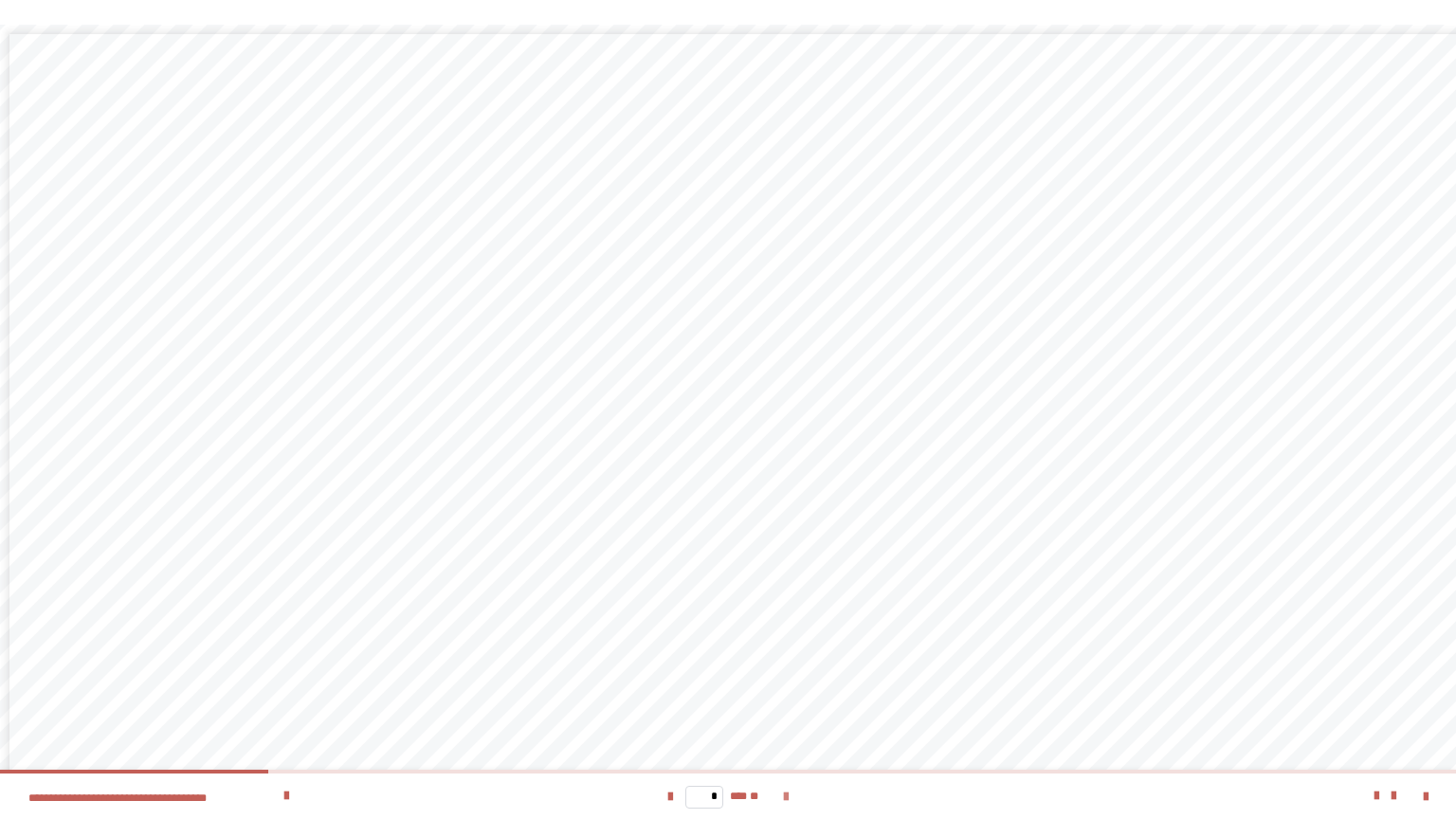 click at bounding box center [786, 797] 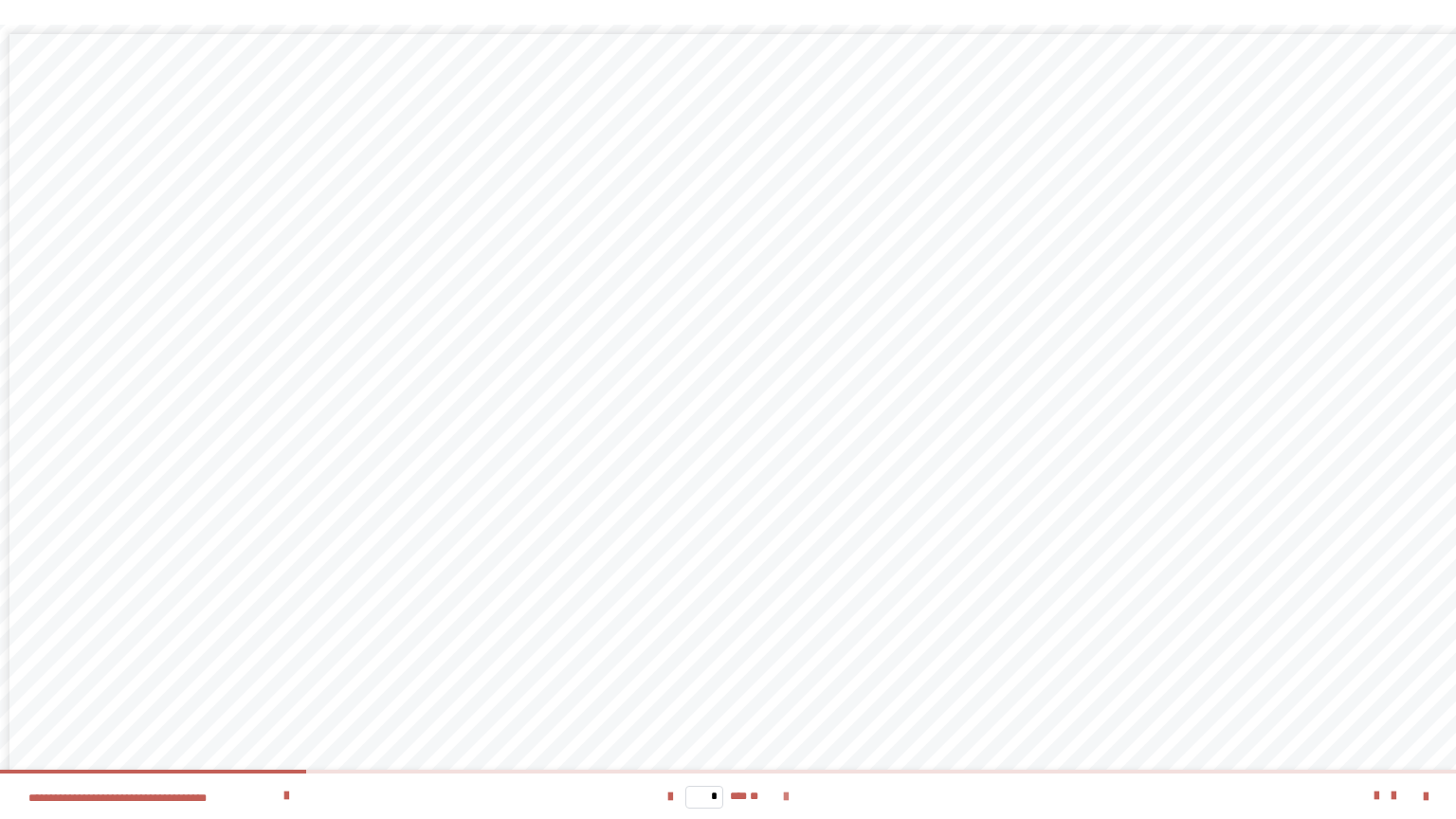 click at bounding box center (786, 797) 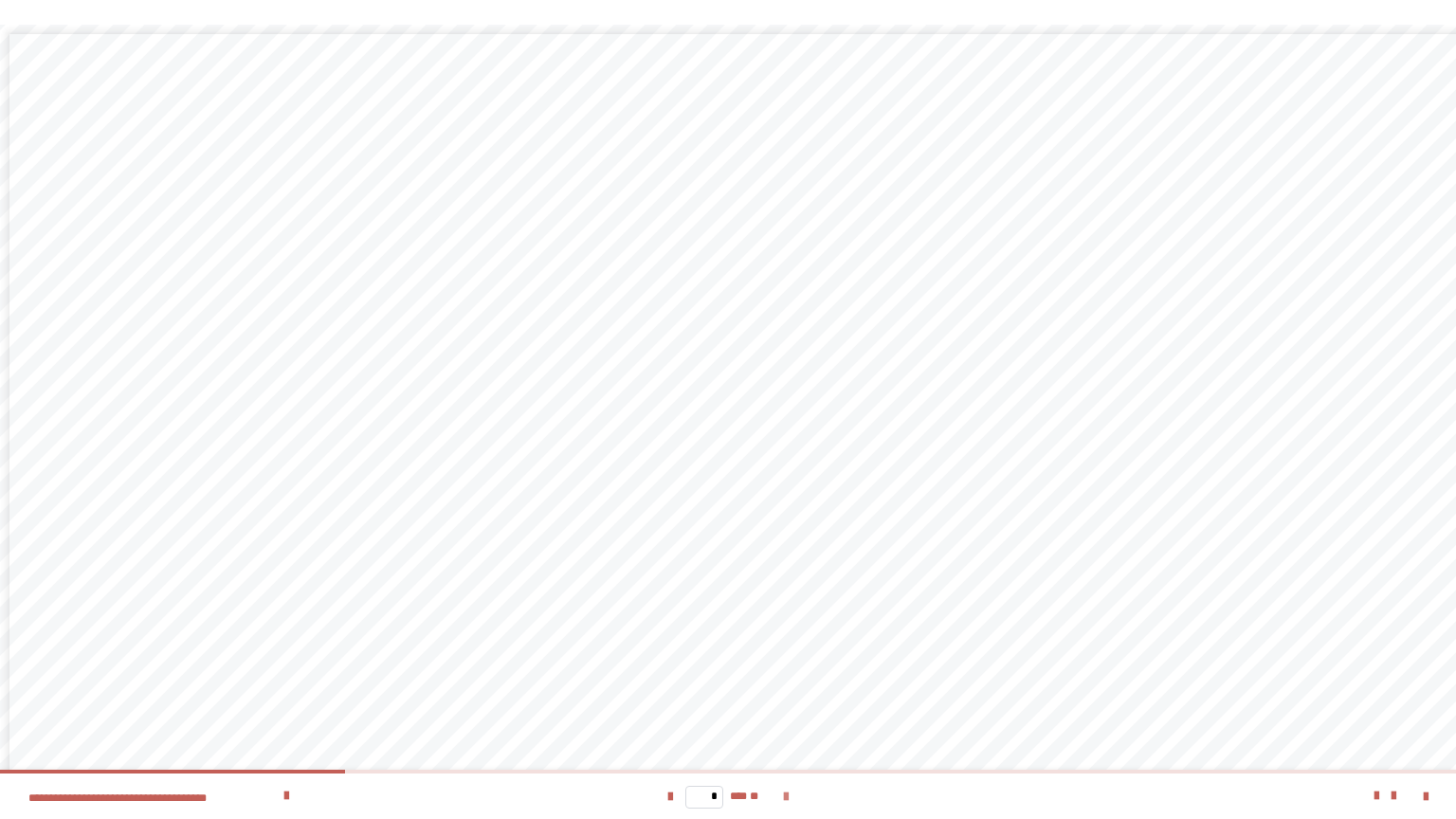 click at bounding box center (786, 797) 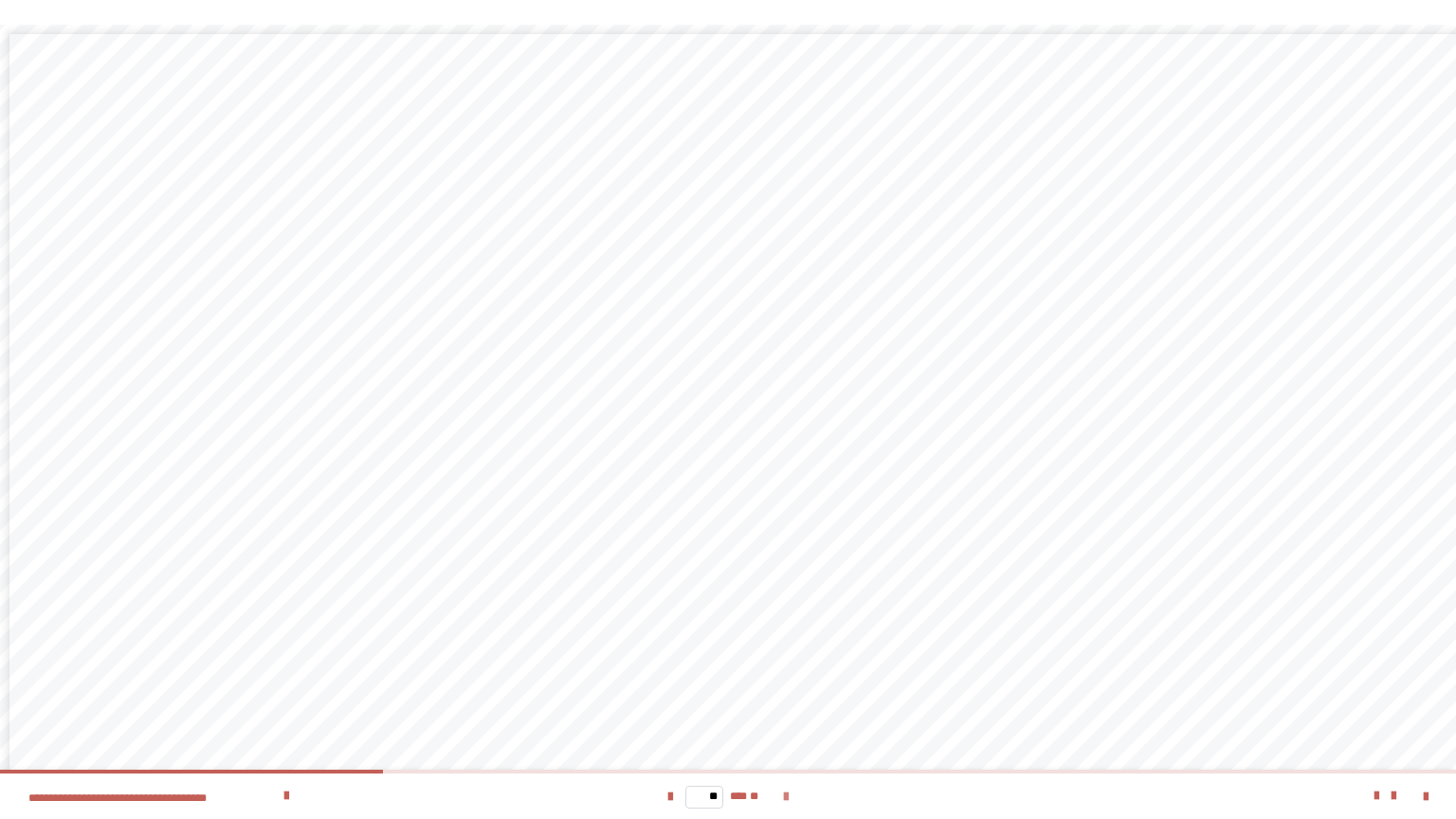 click at bounding box center (786, 797) 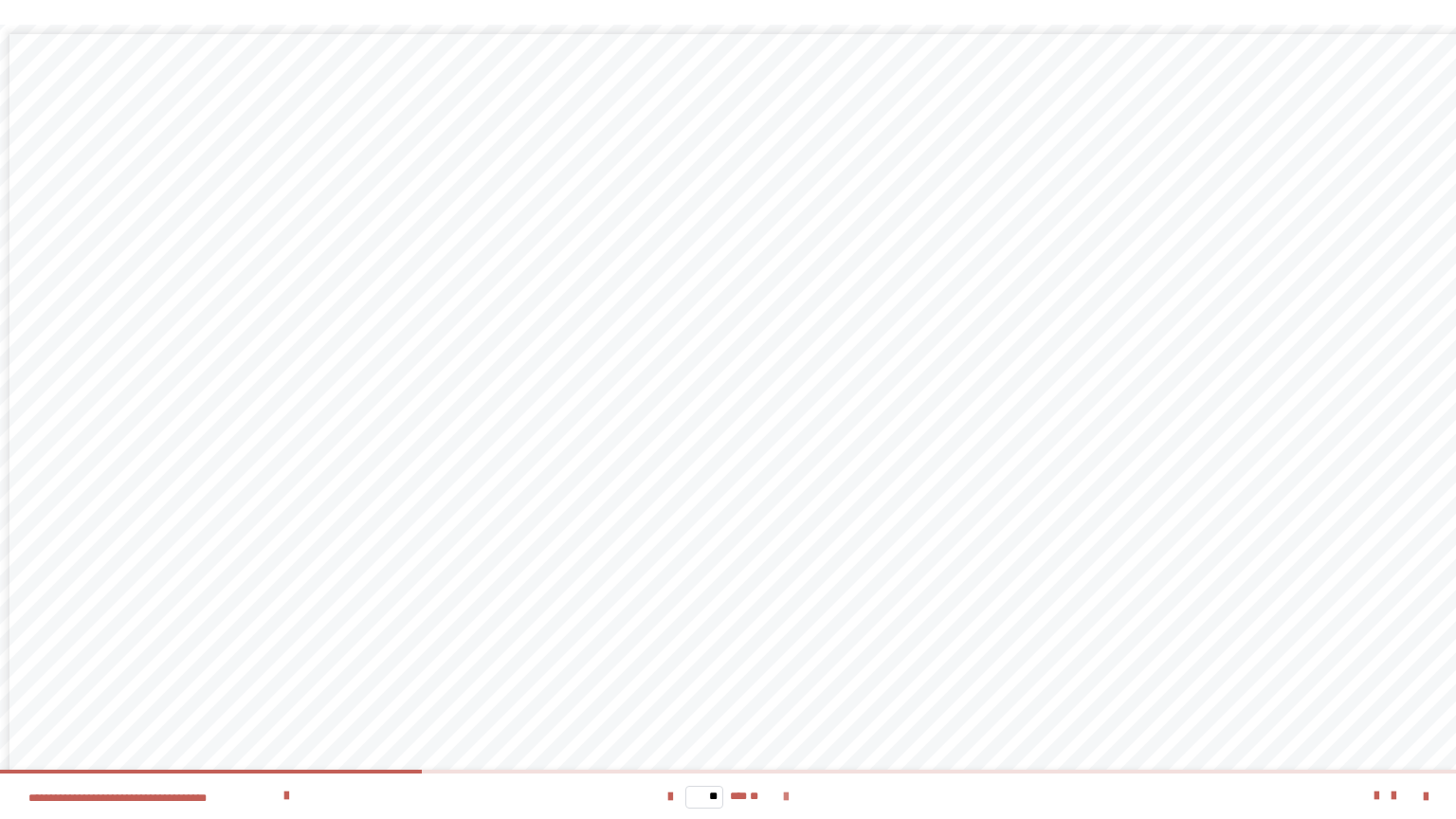 click at bounding box center [786, 796] 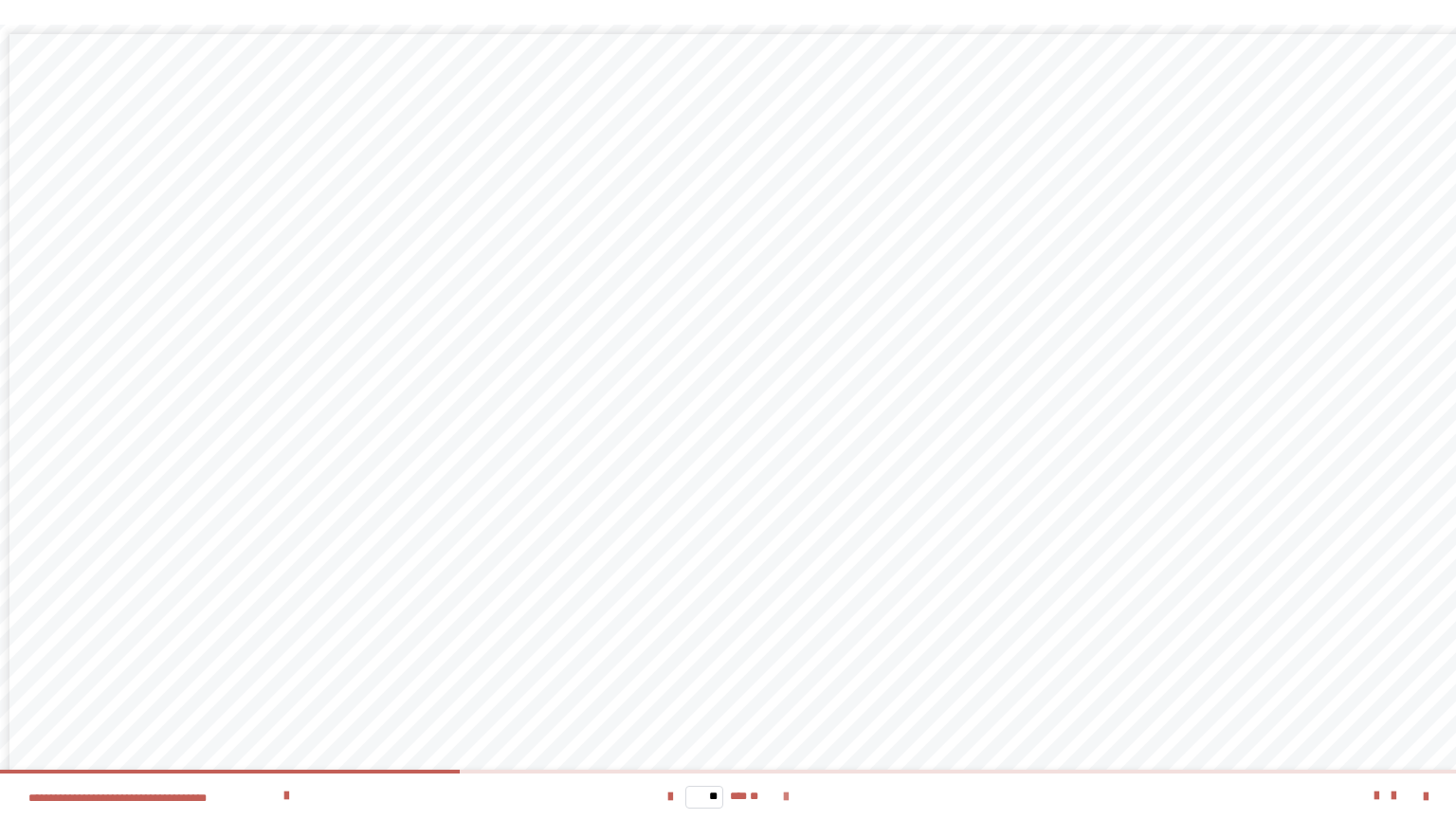 click at bounding box center [786, 796] 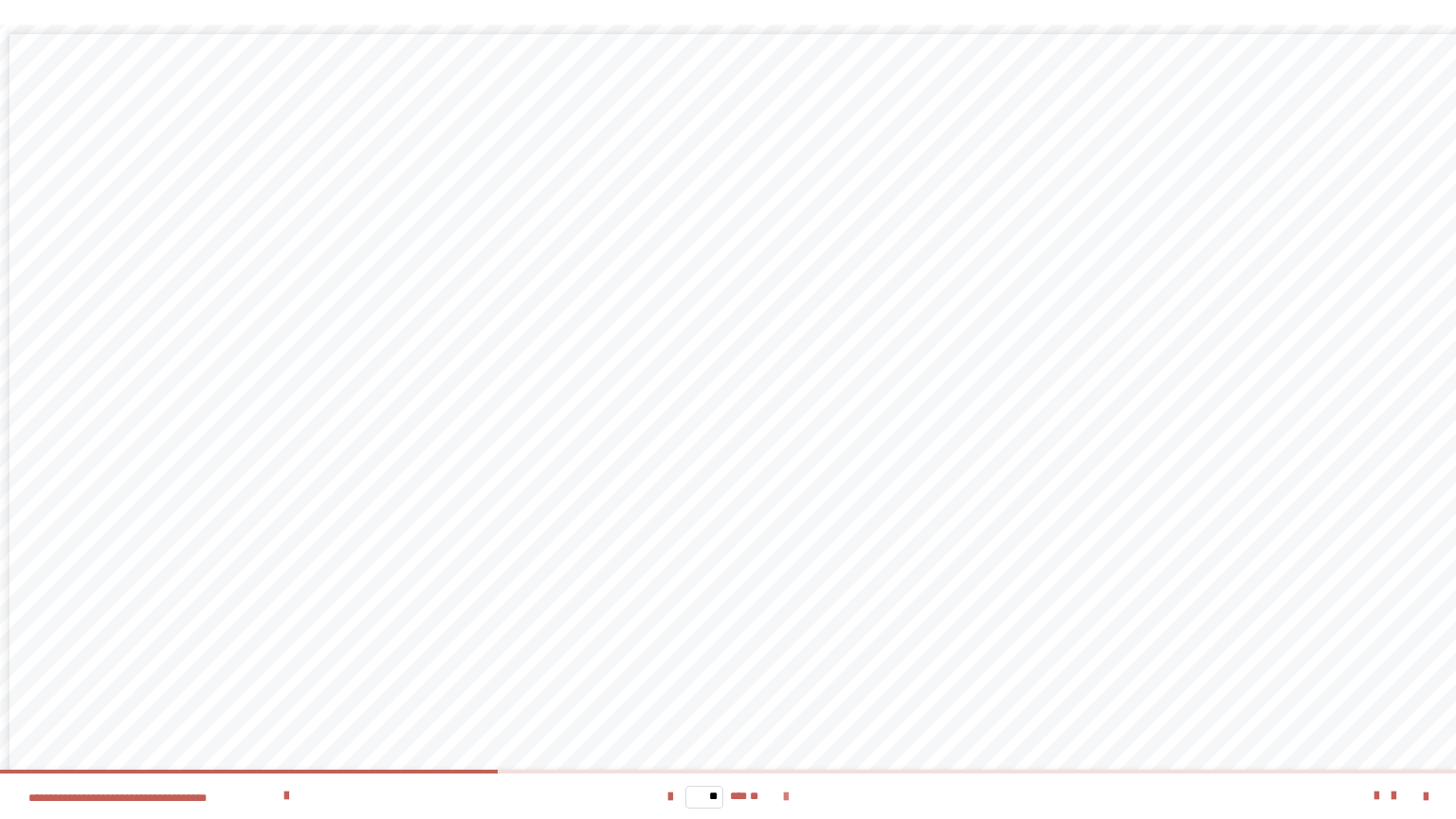 click at bounding box center (786, 797) 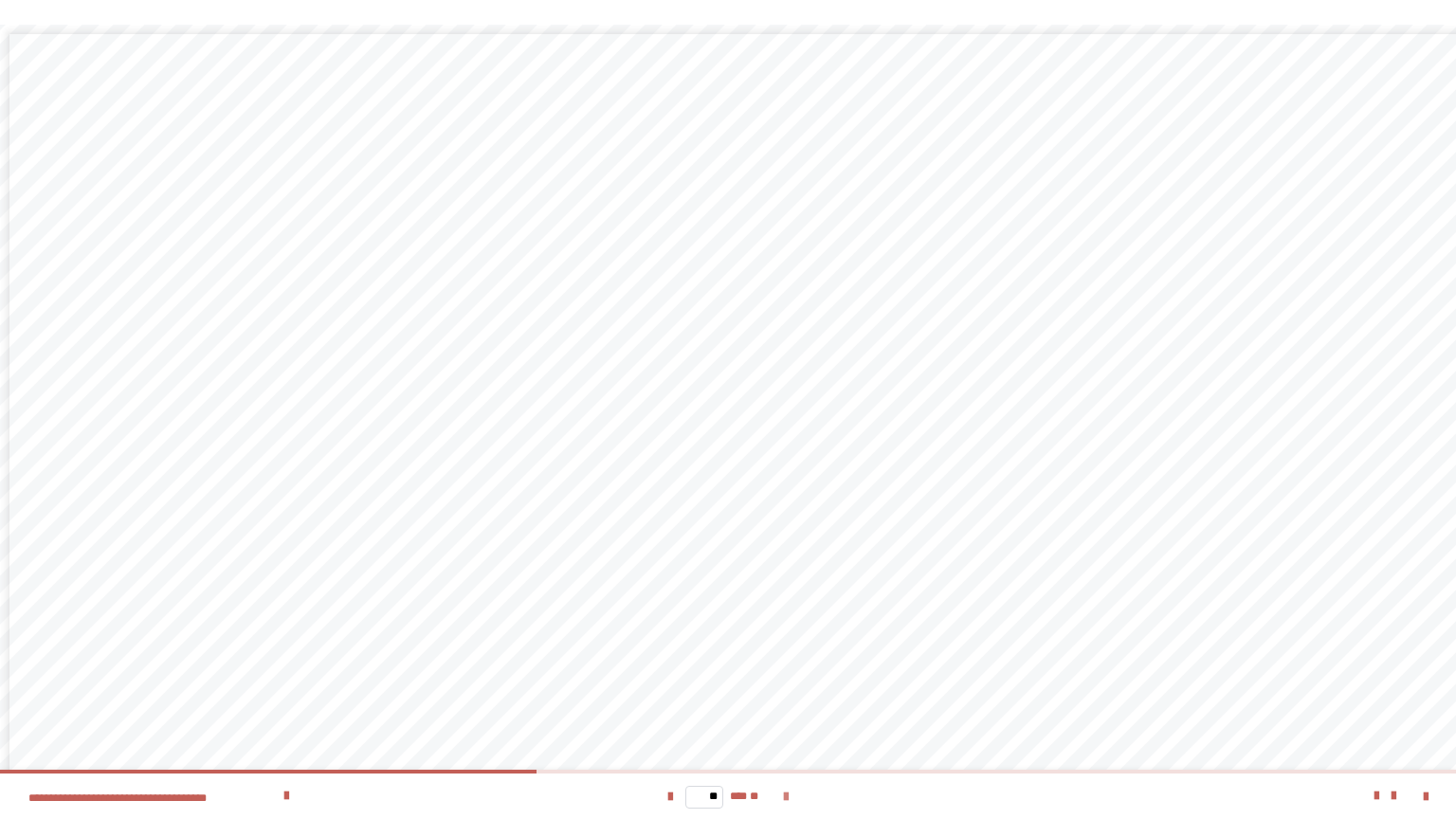 click at bounding box center (786, 797) 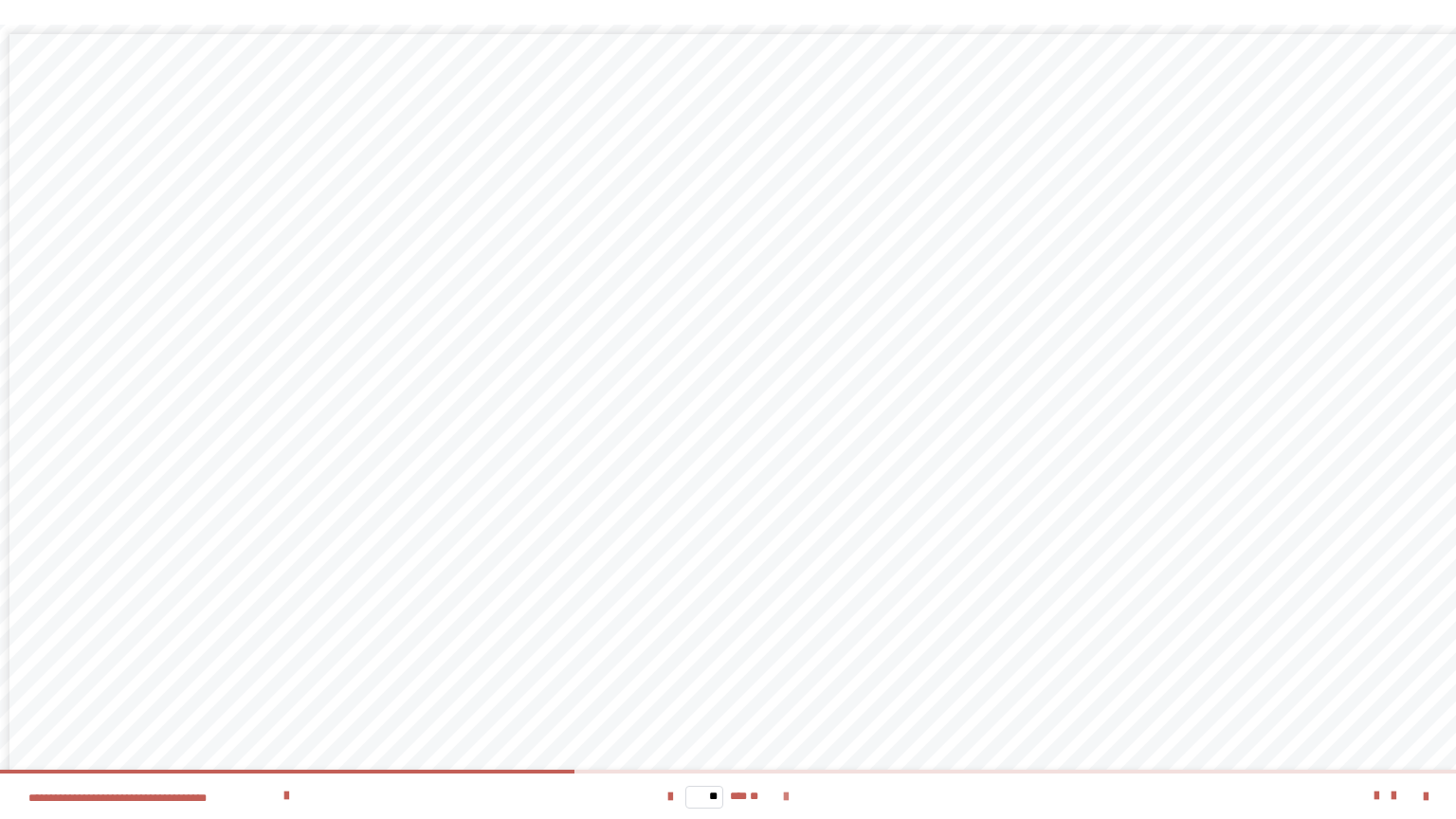 click at bounding box center (786, 797) 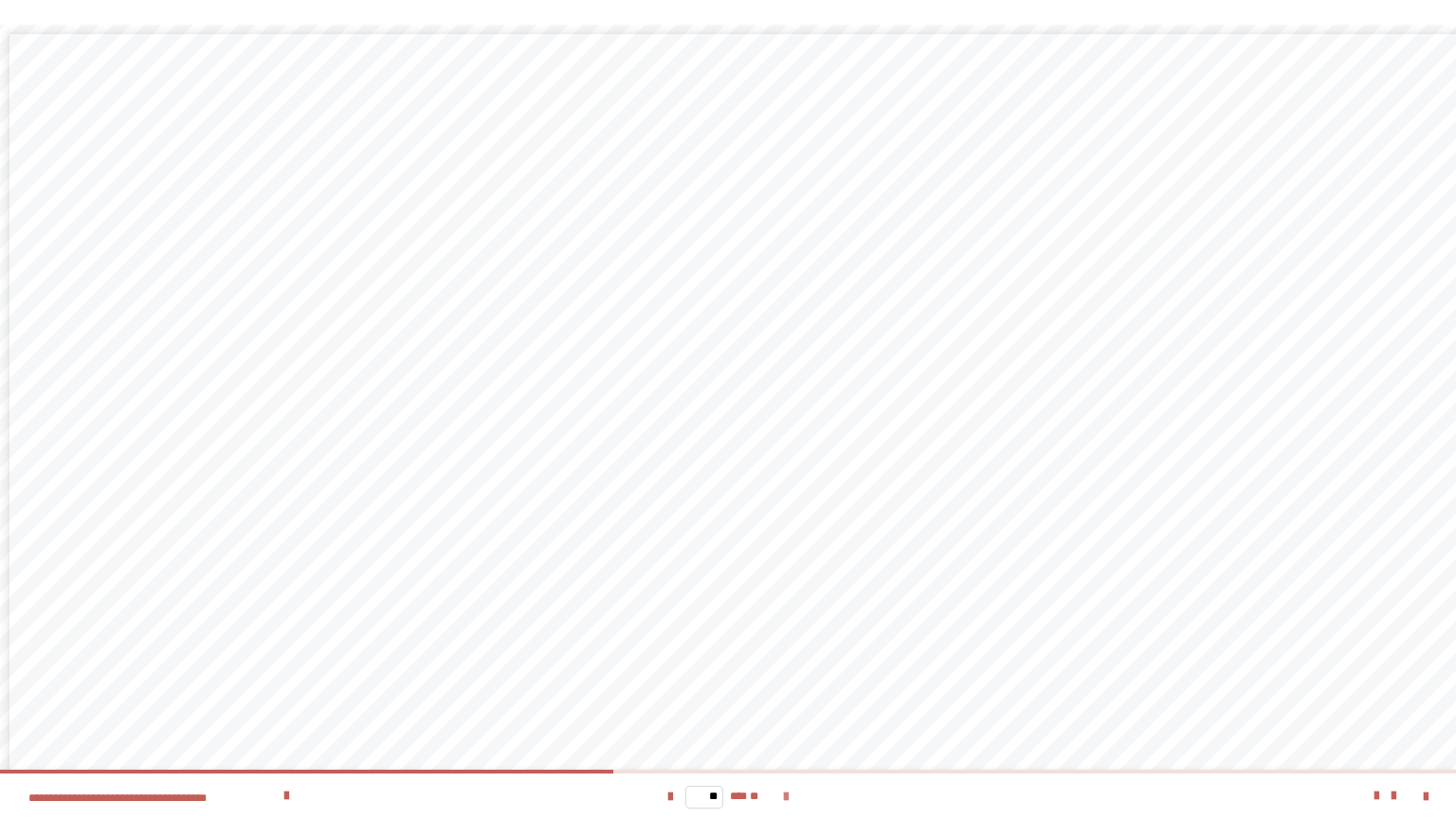 click at bounding box center (786, 797) 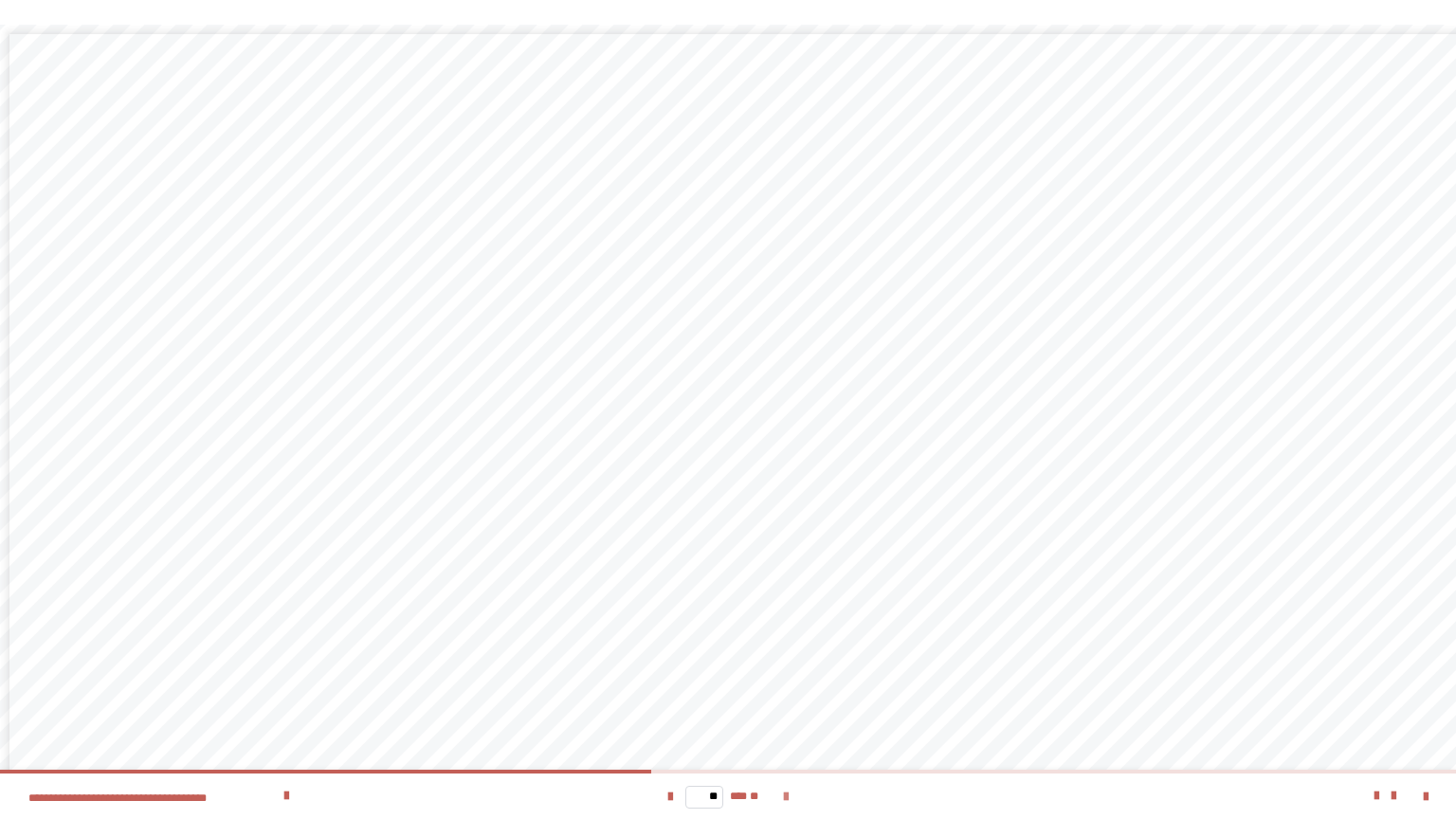 click at bounding box center [786, 797] 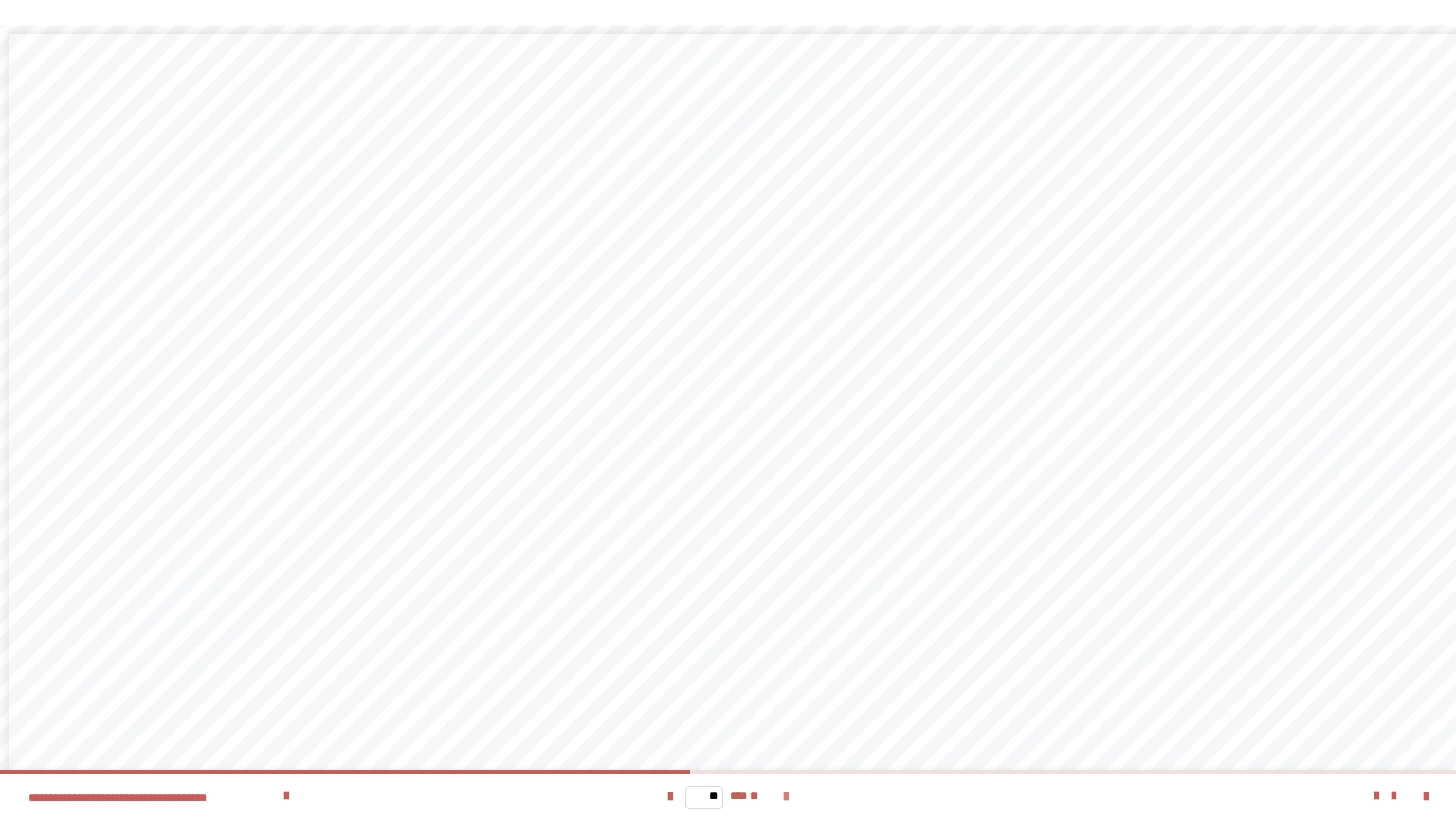 click at bounding box center [786, 797] 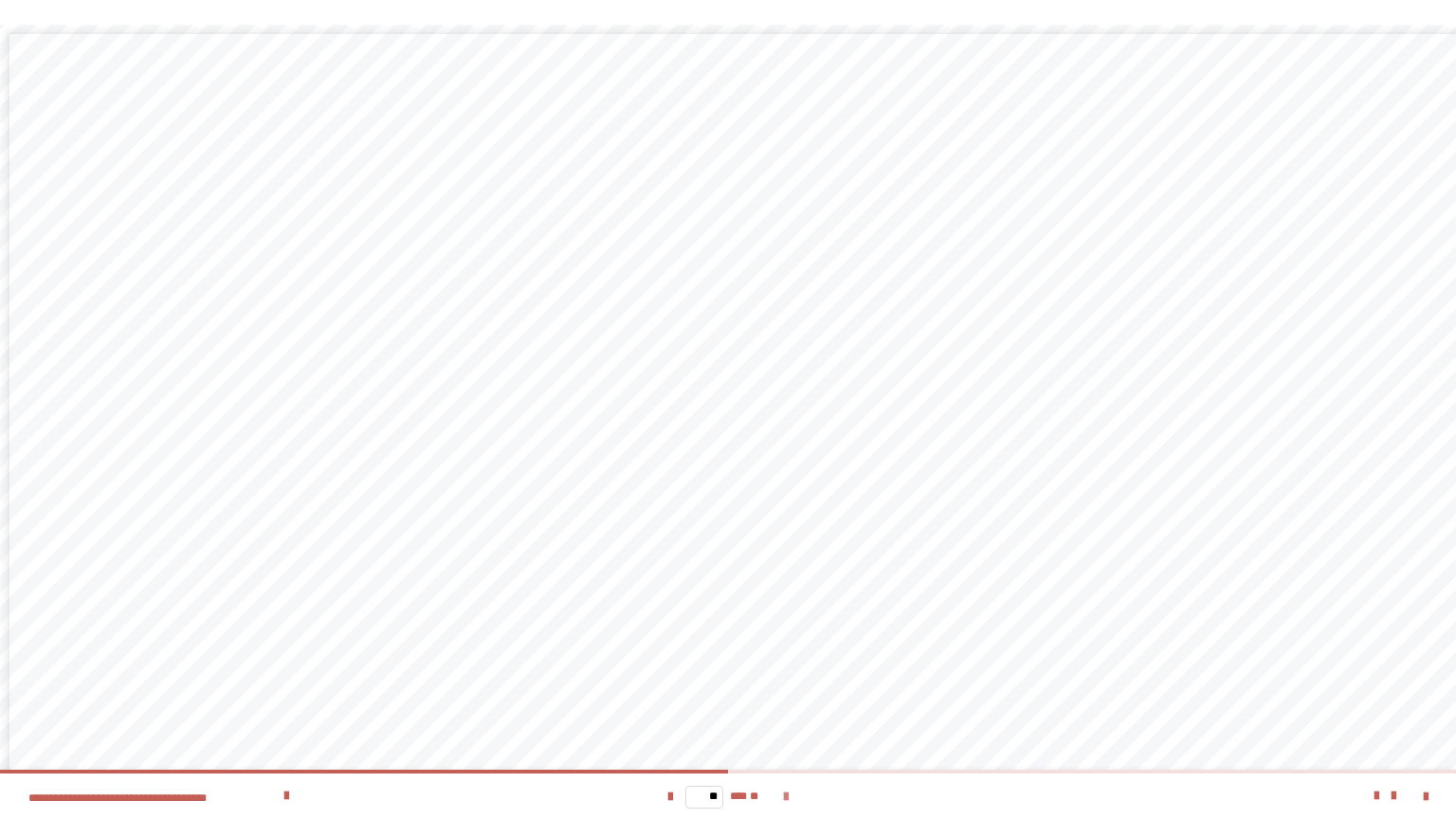 click at bounding box center (786, 797) 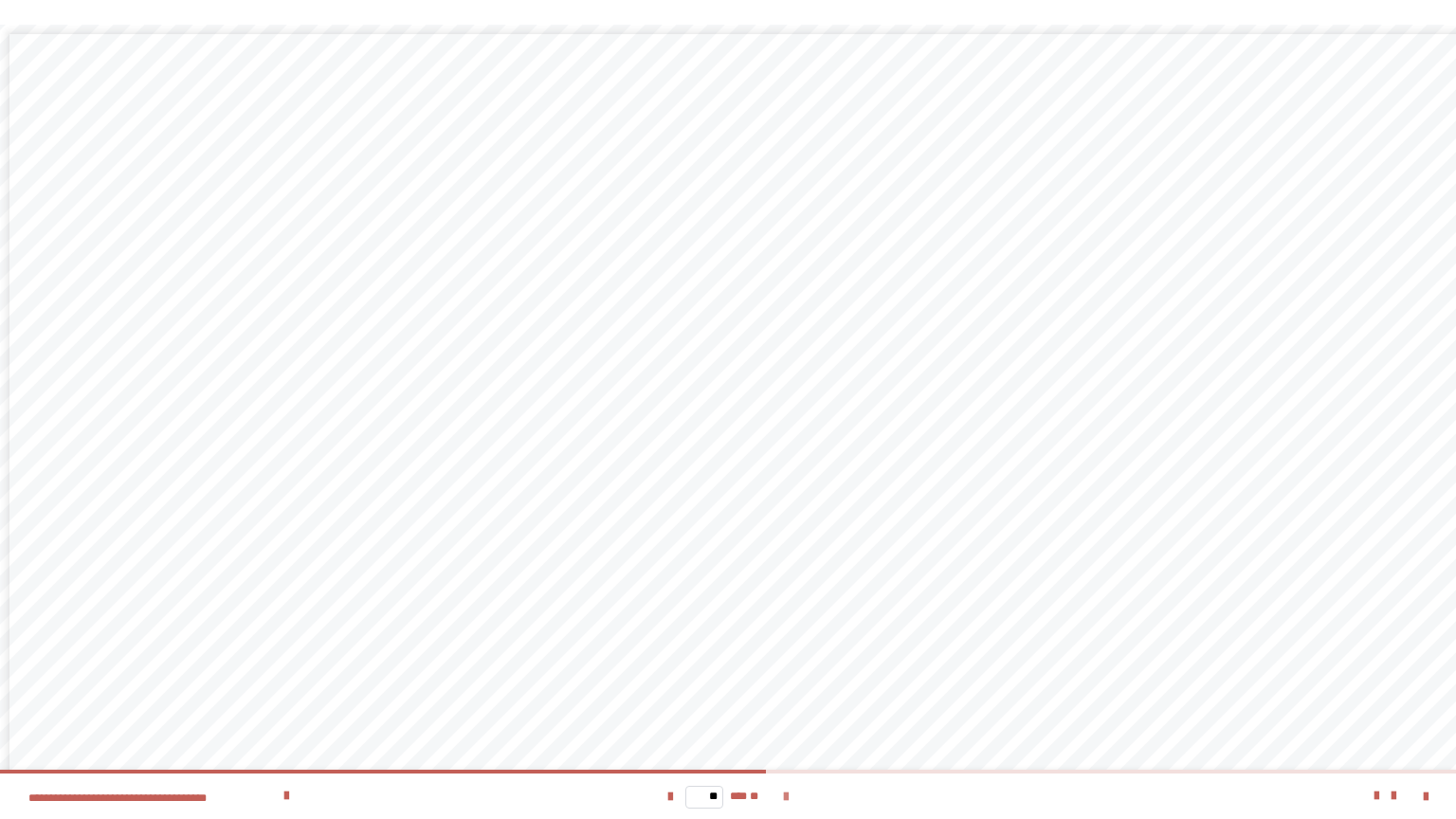 click at bounding box center (786, 797) 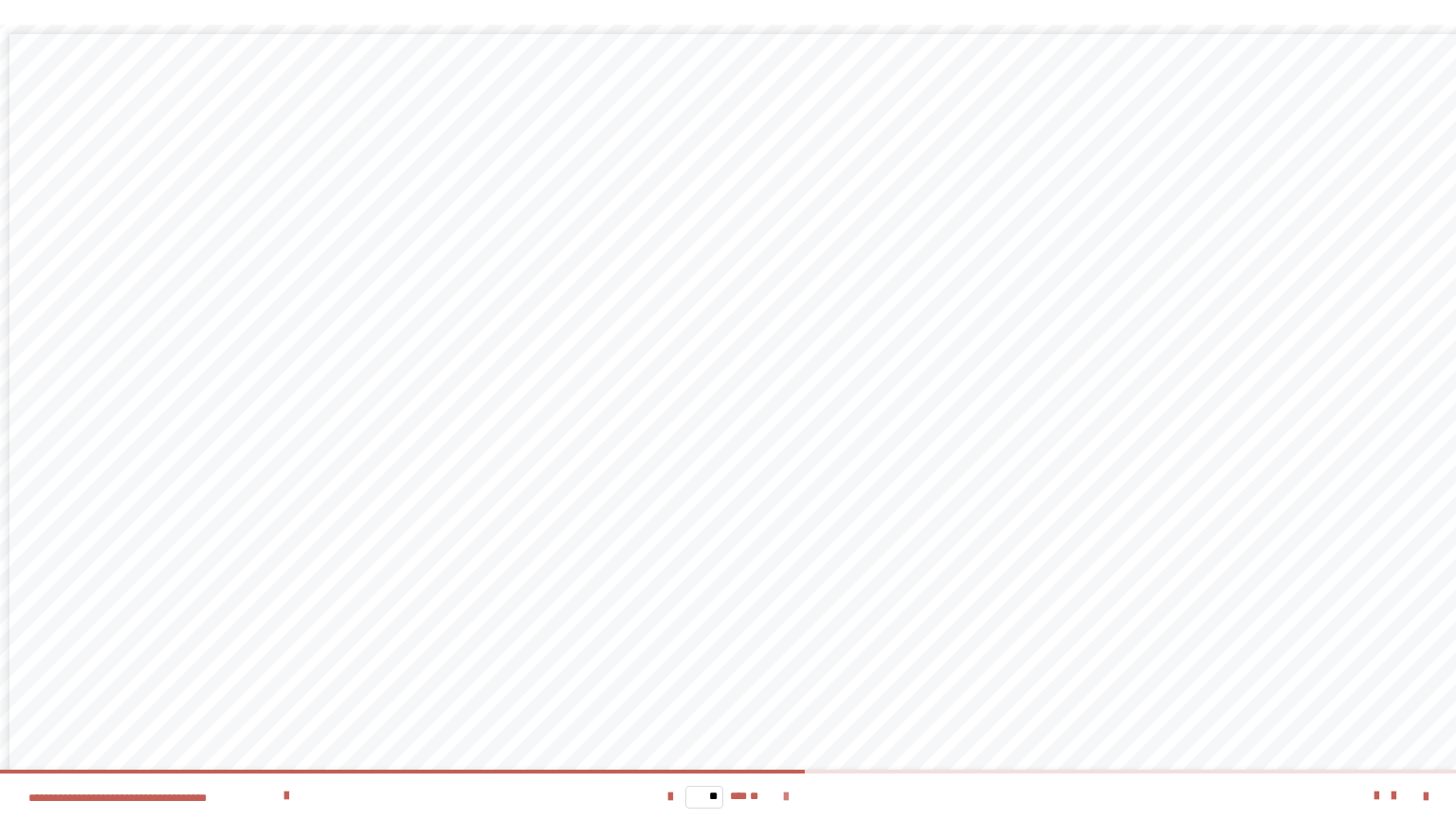 click at bounding box center (786, 797) 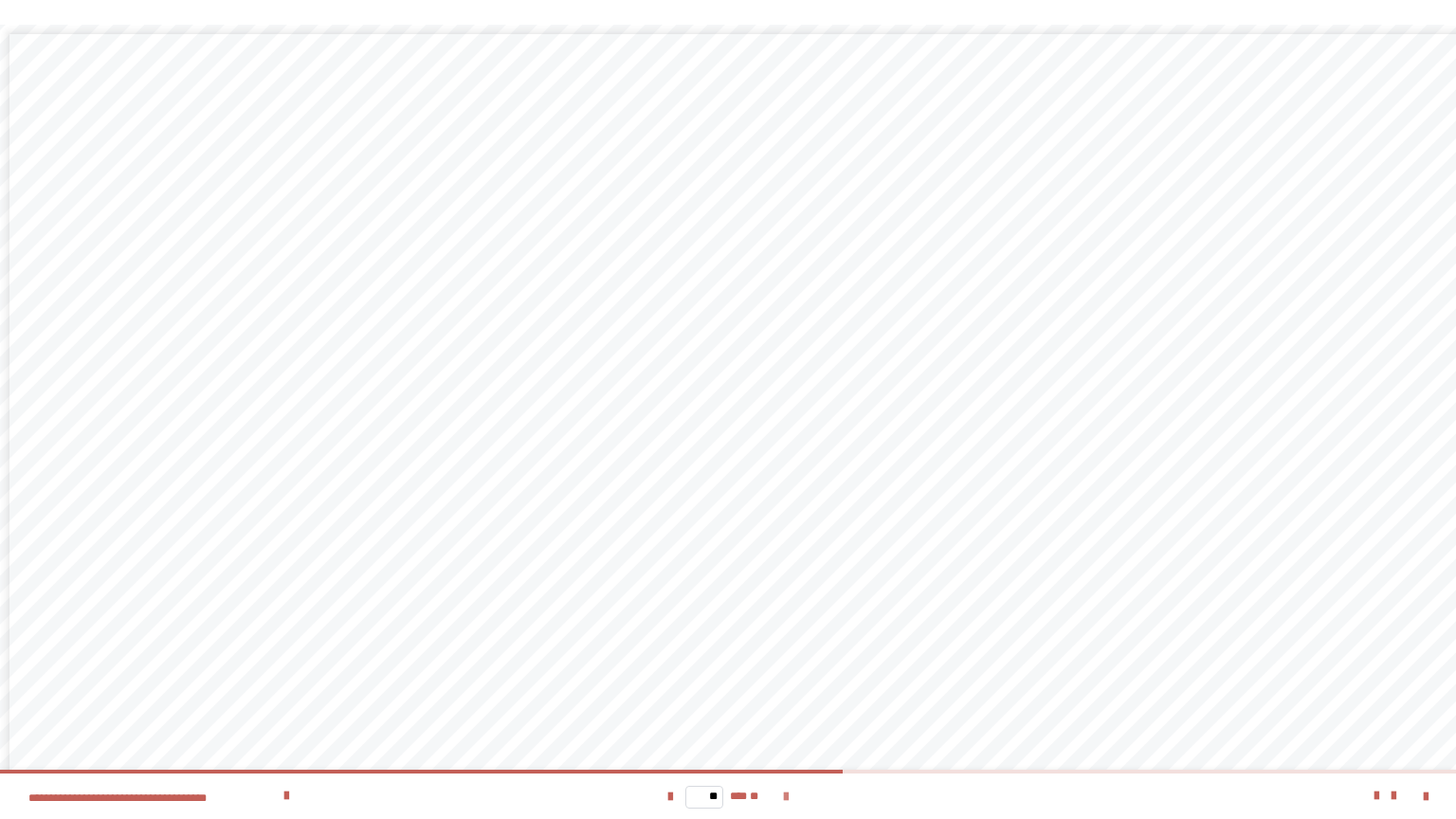 click at bounding box center [786, 797] 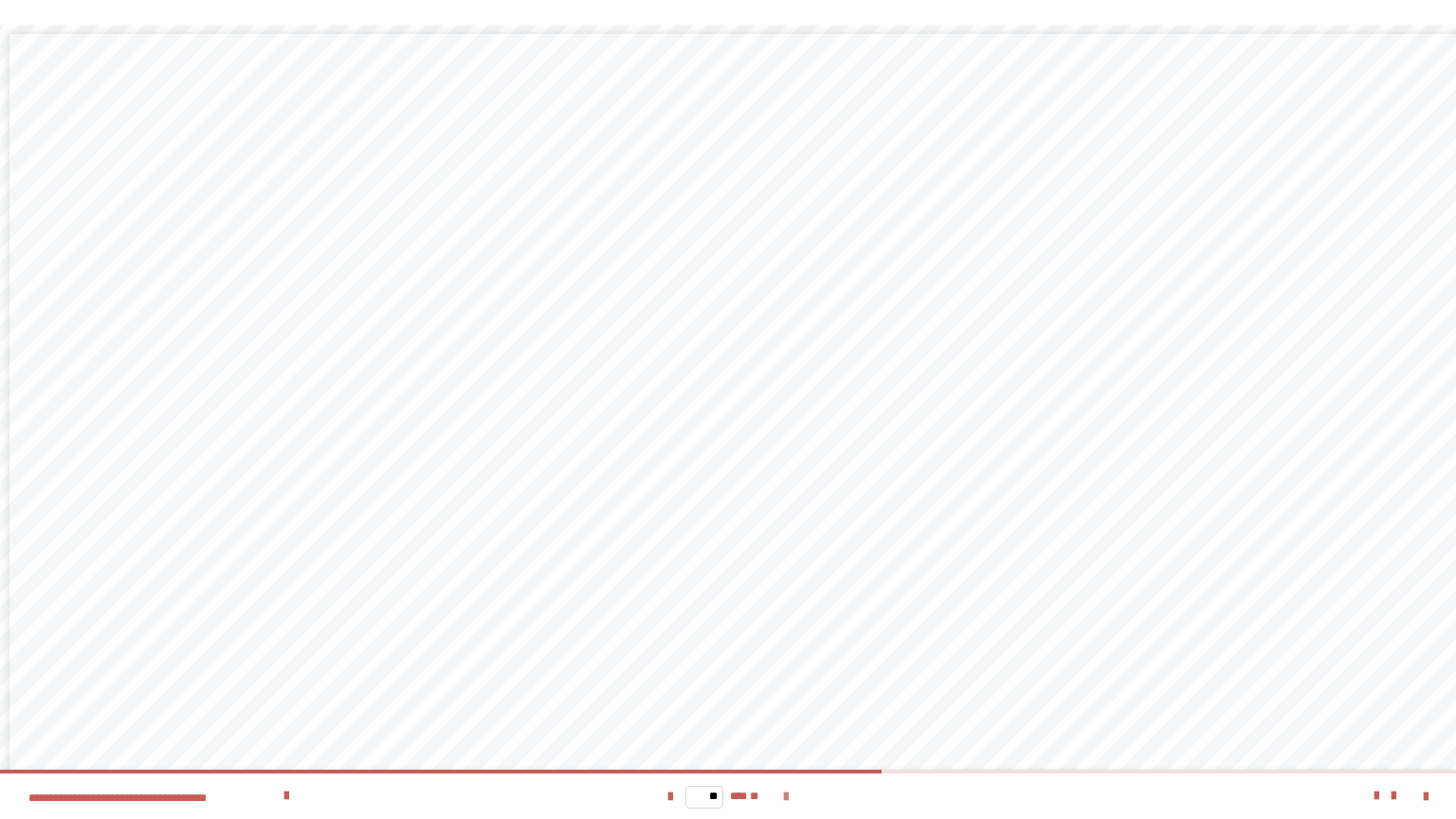 click at bounding box center [786, 797] 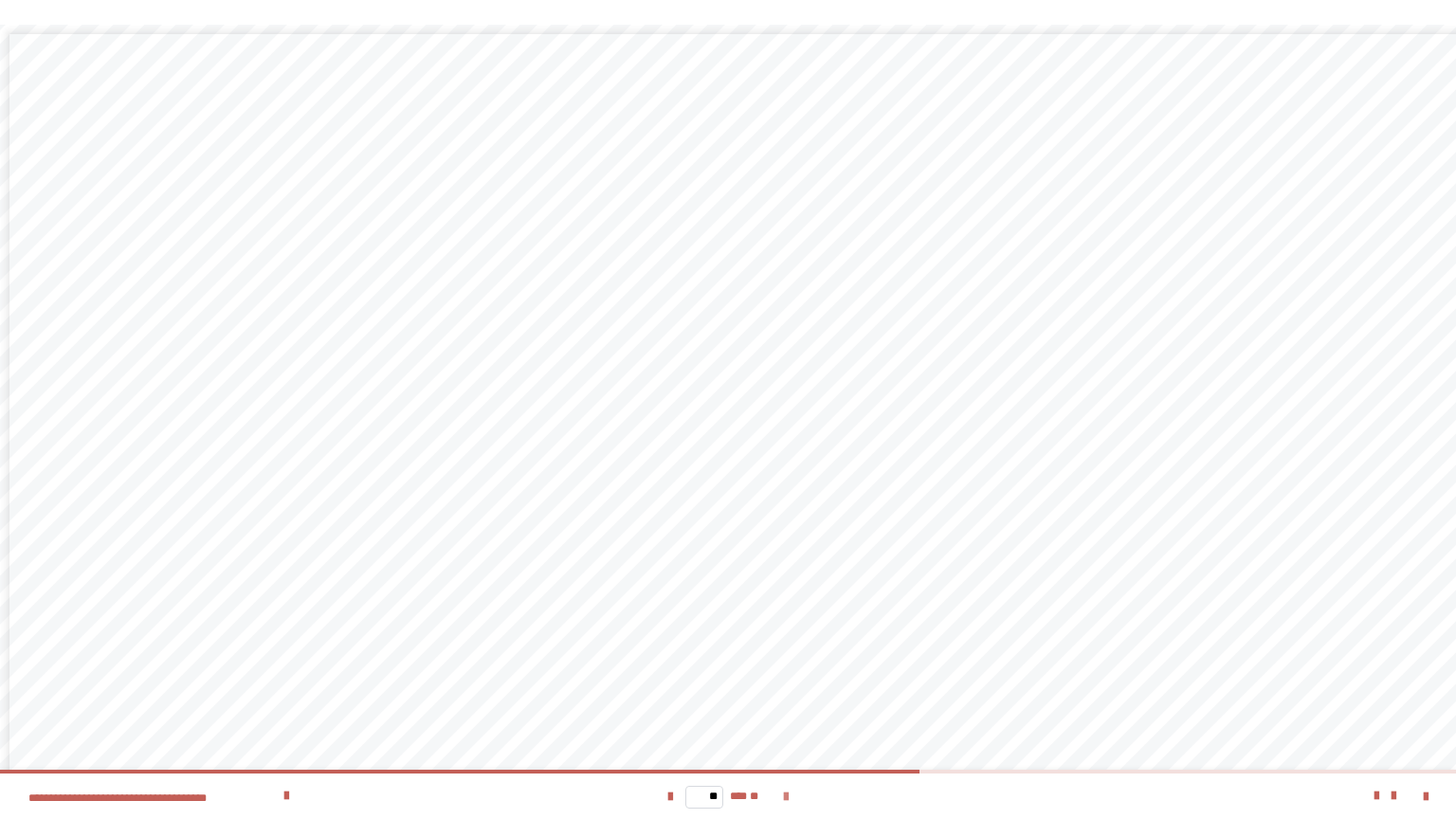 click at bounding box center (786, 797) 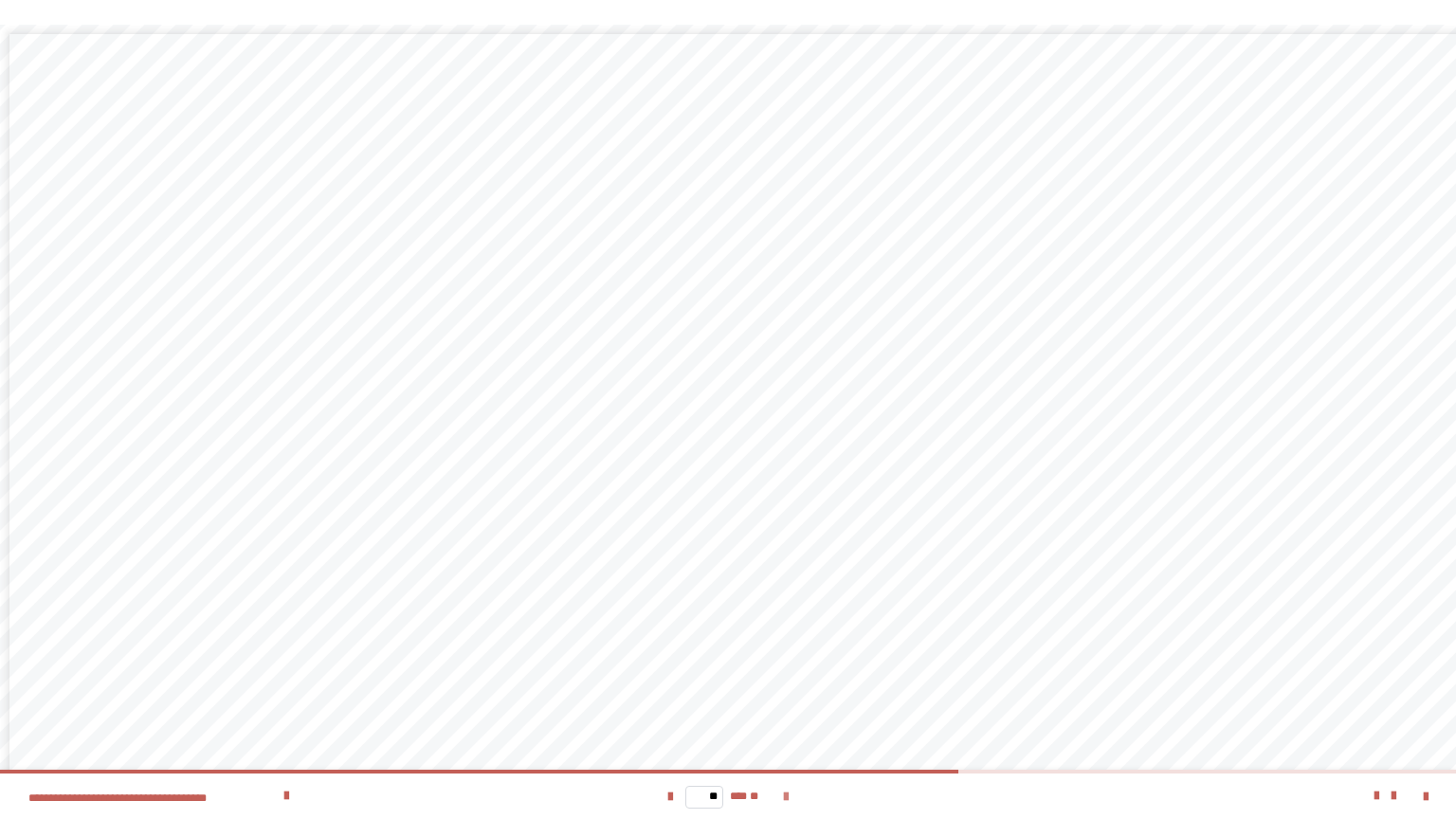 click at bounding box center [786, 797] 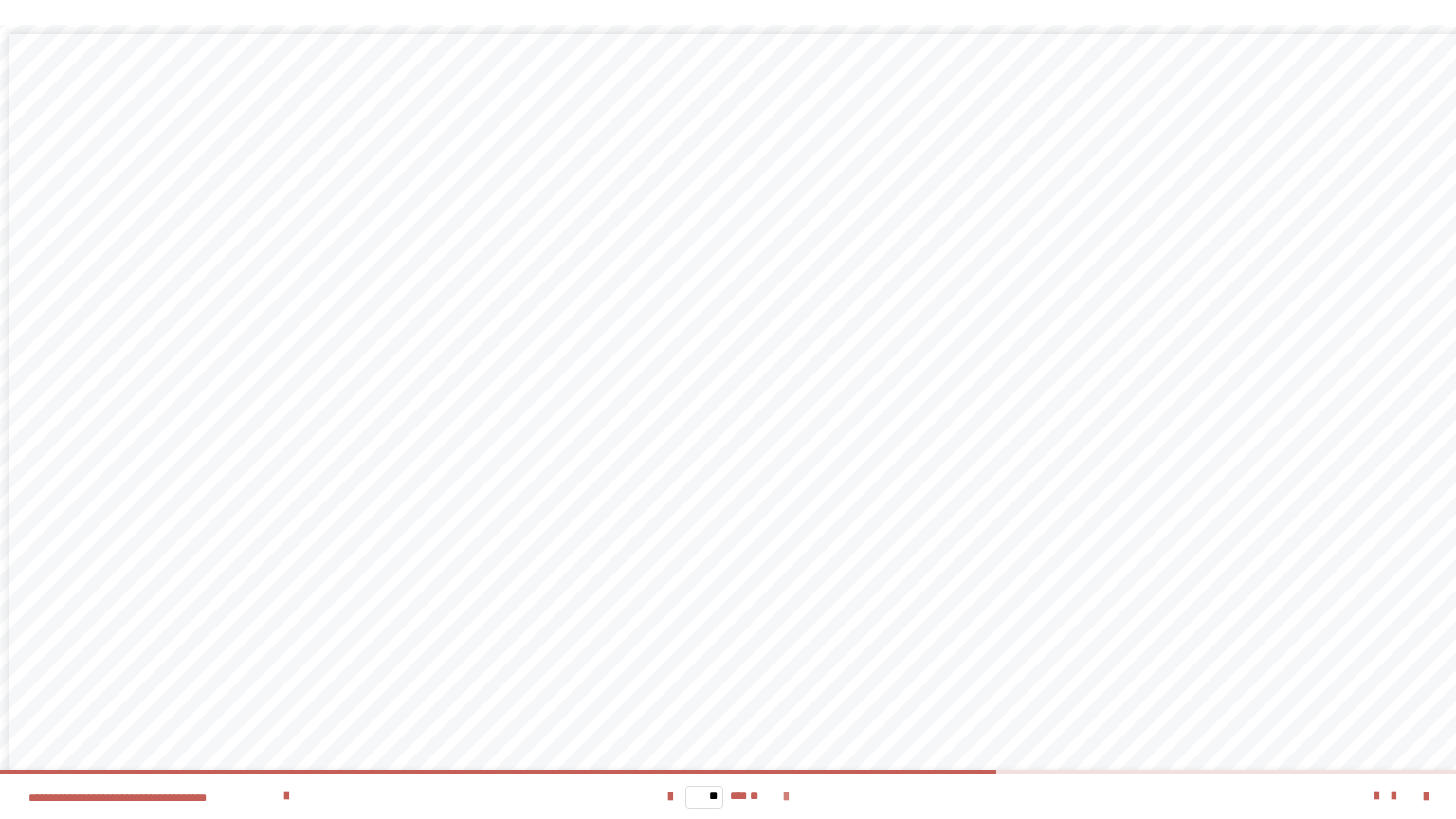 click at bounding box center (786, 797) 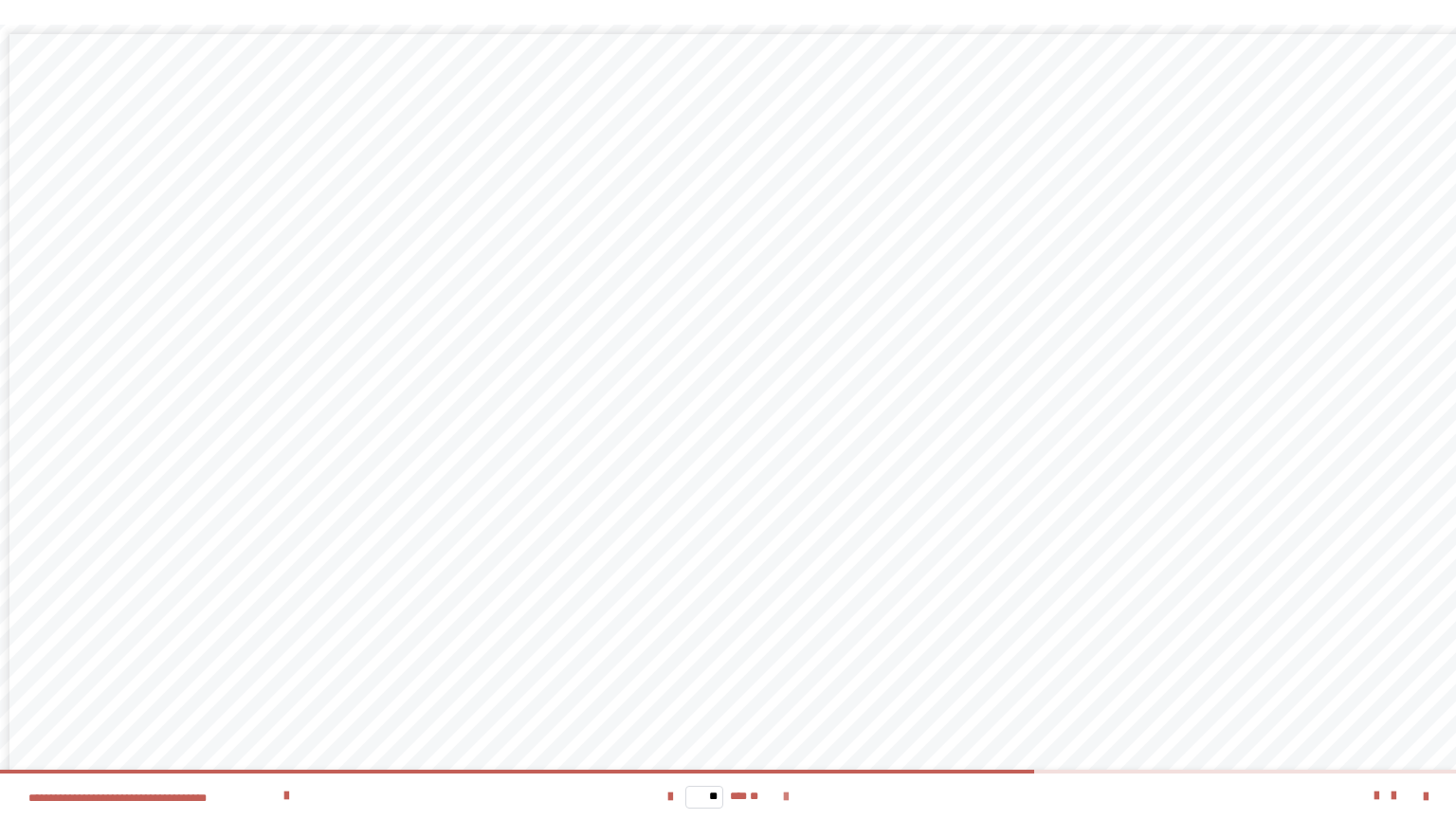 click at bounding box center [786, 797] 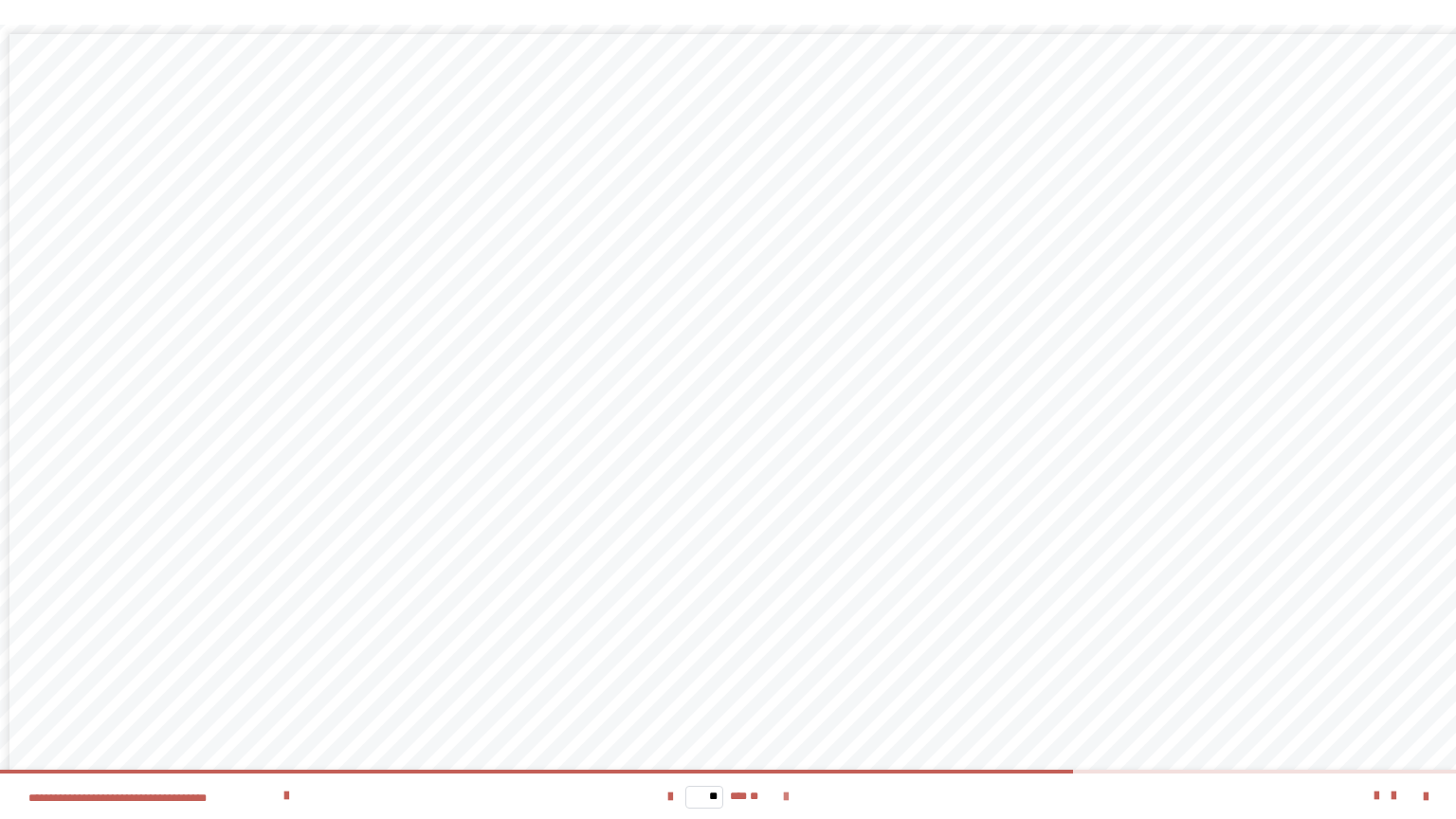 click at bounding box center (786, 797) 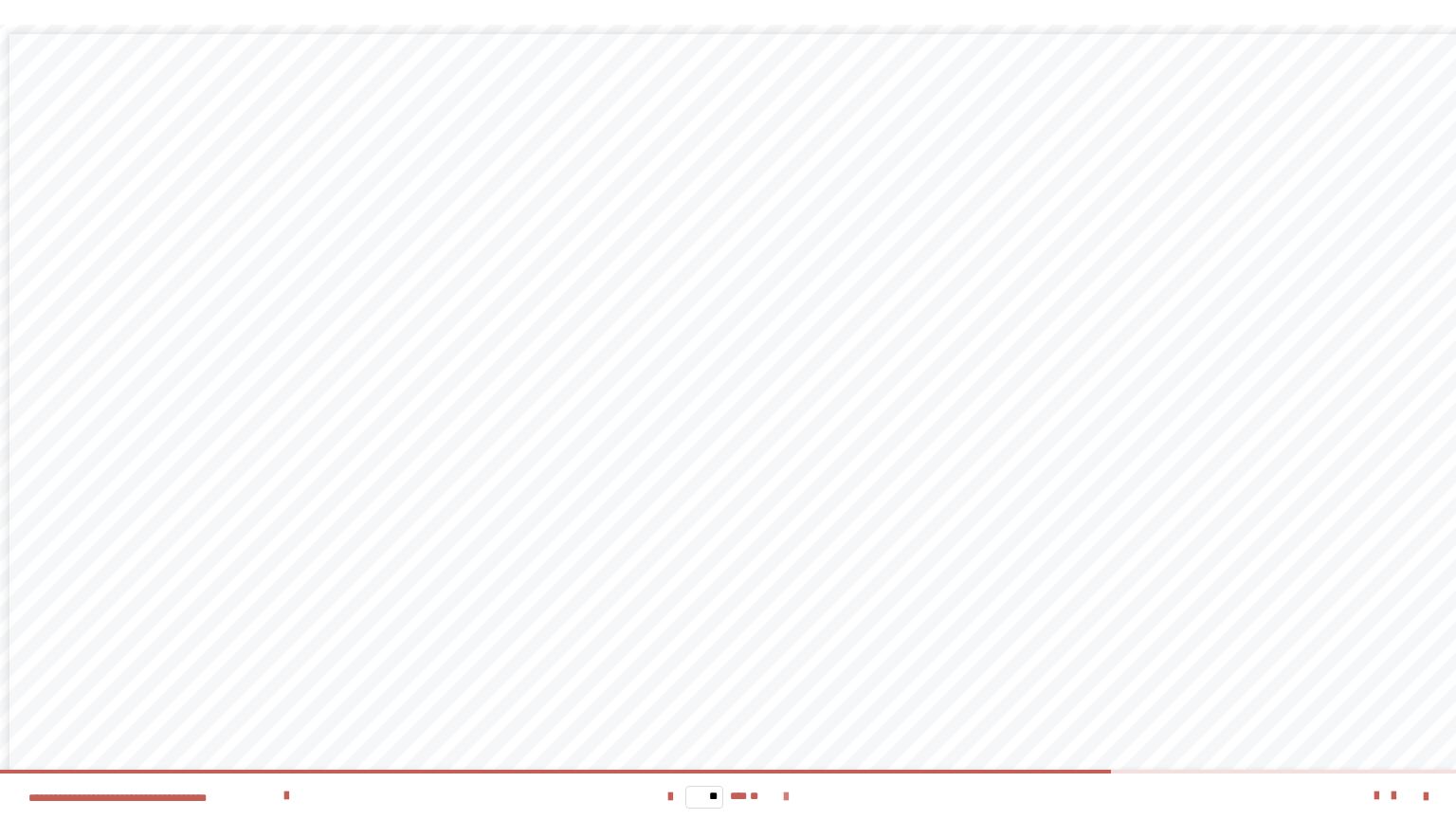click at bounding box center [786, 797] 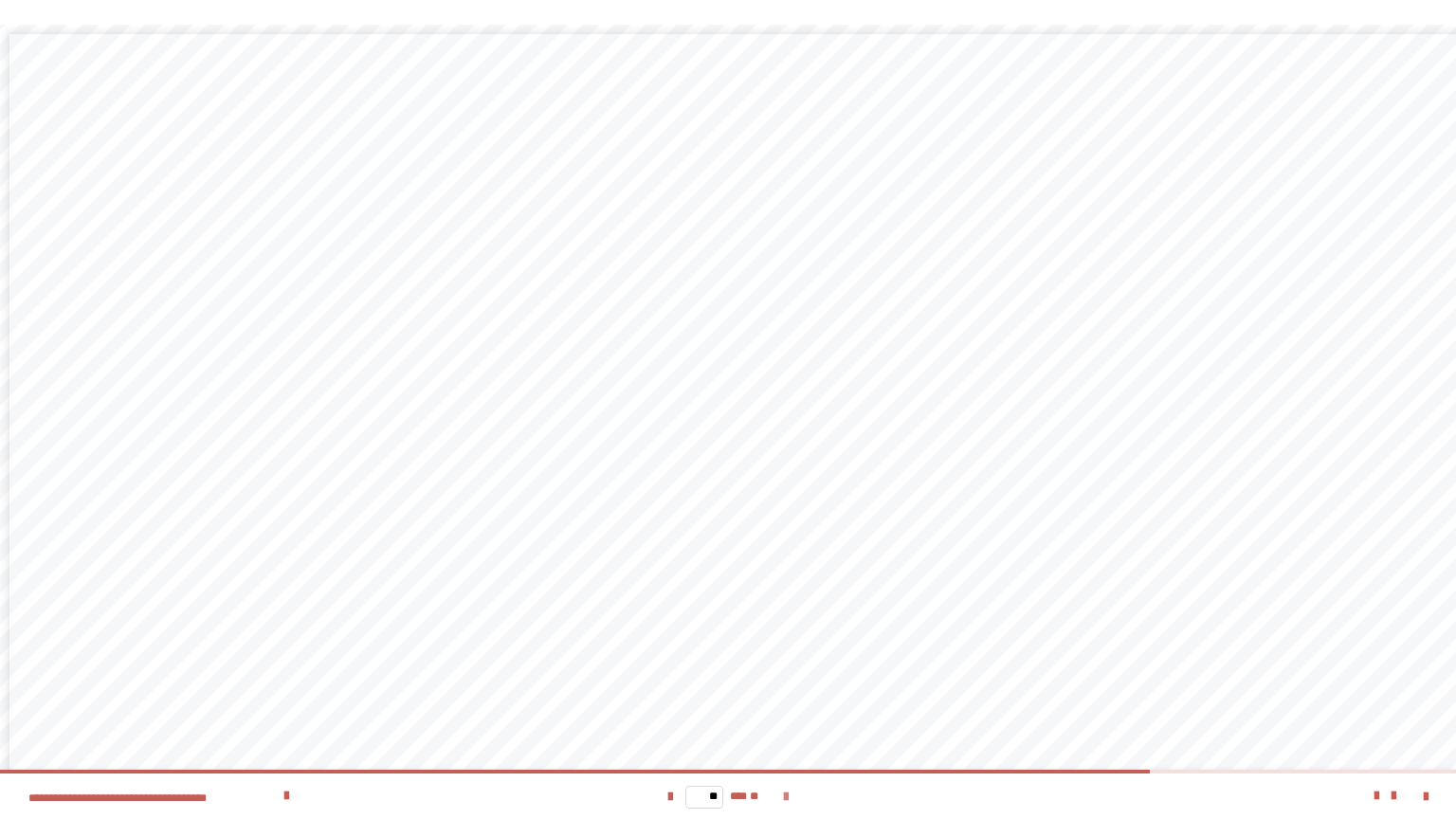 click at bounding box center [786, 797] 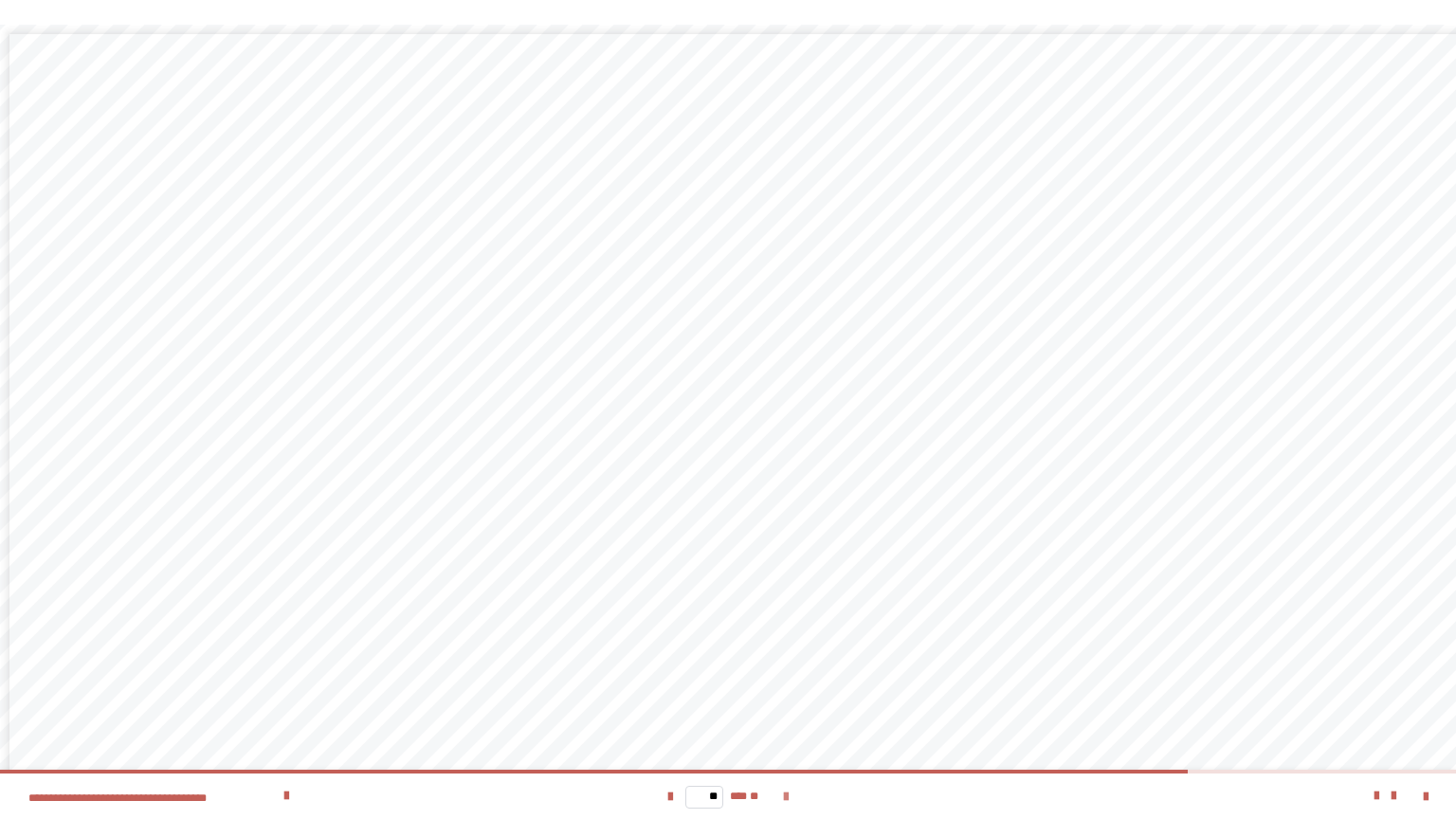 click at bounding box center (786, 797) 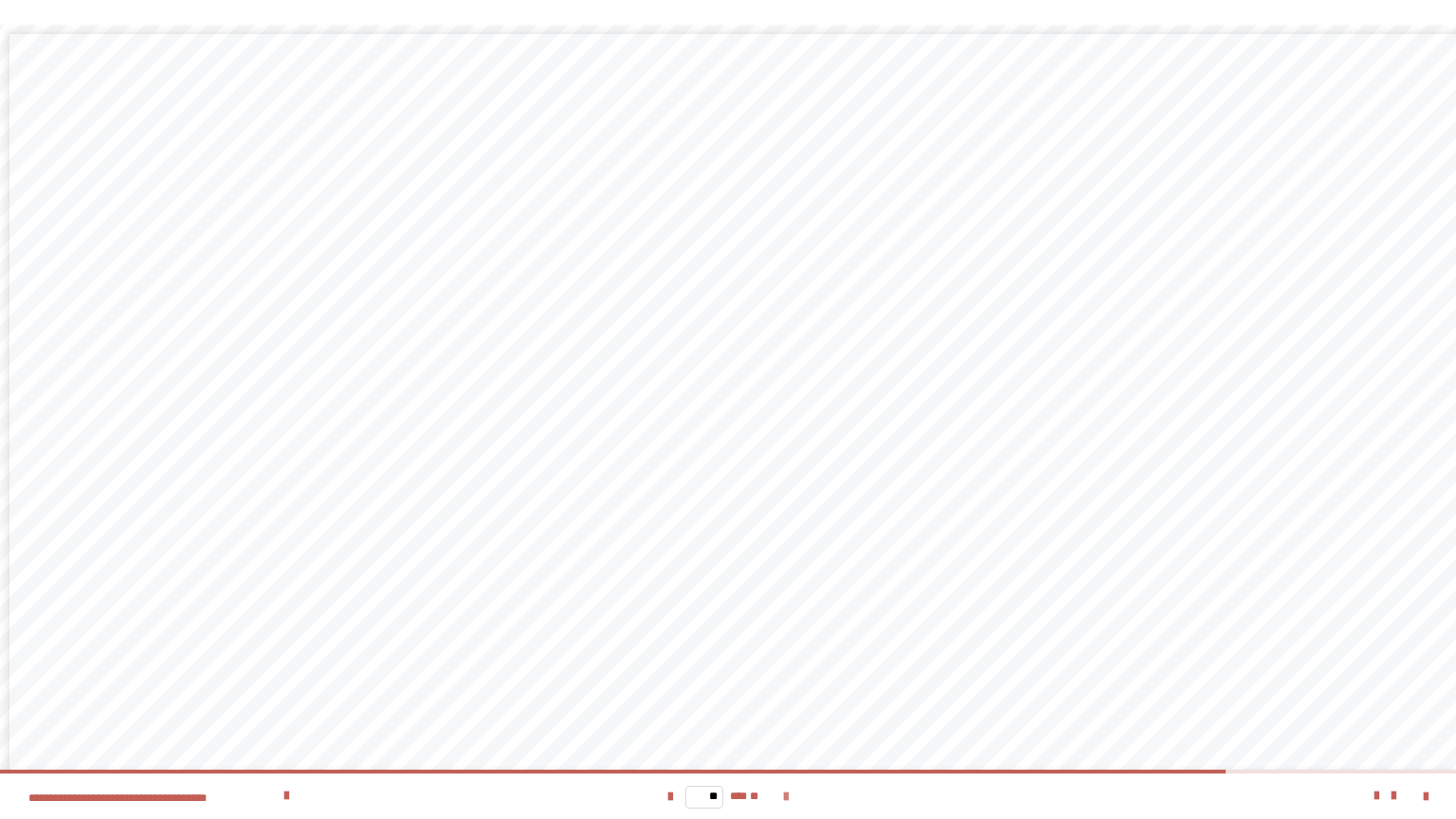 click at bounding box center (786, 797) 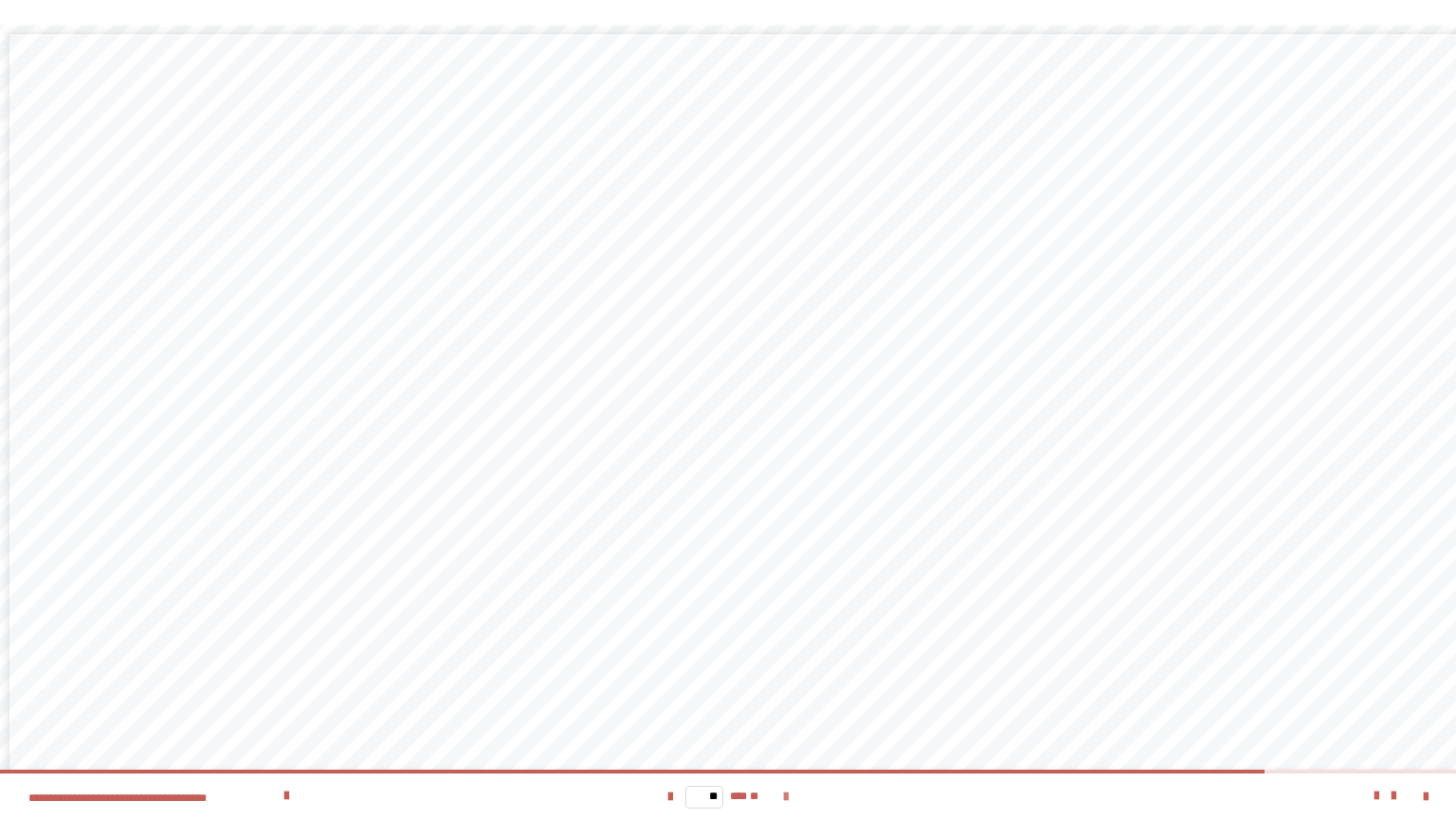 click at bounding box center (786, 797) 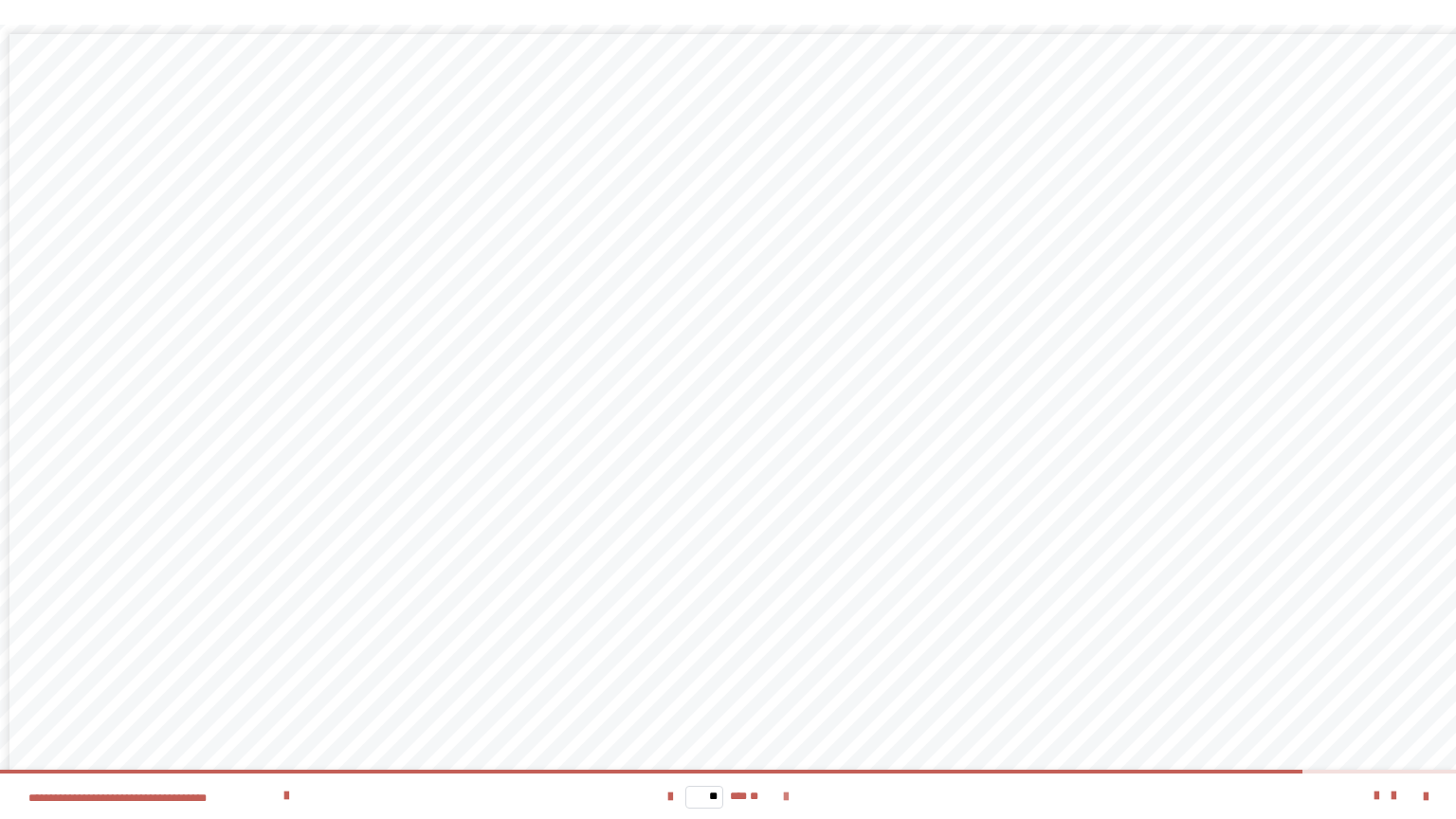 click at bounding box center (786, 797) 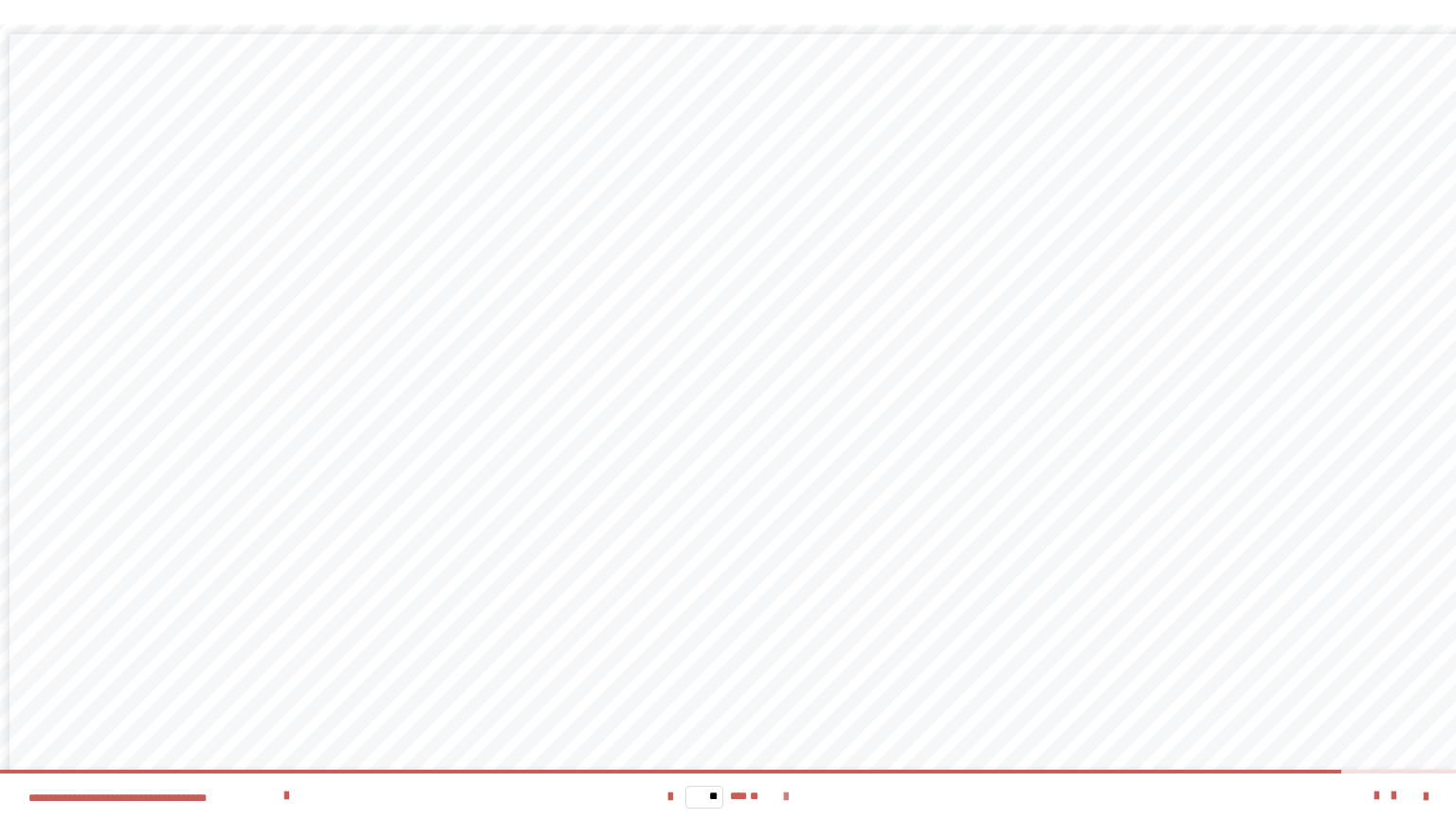 click at bounding box center [786, 797] 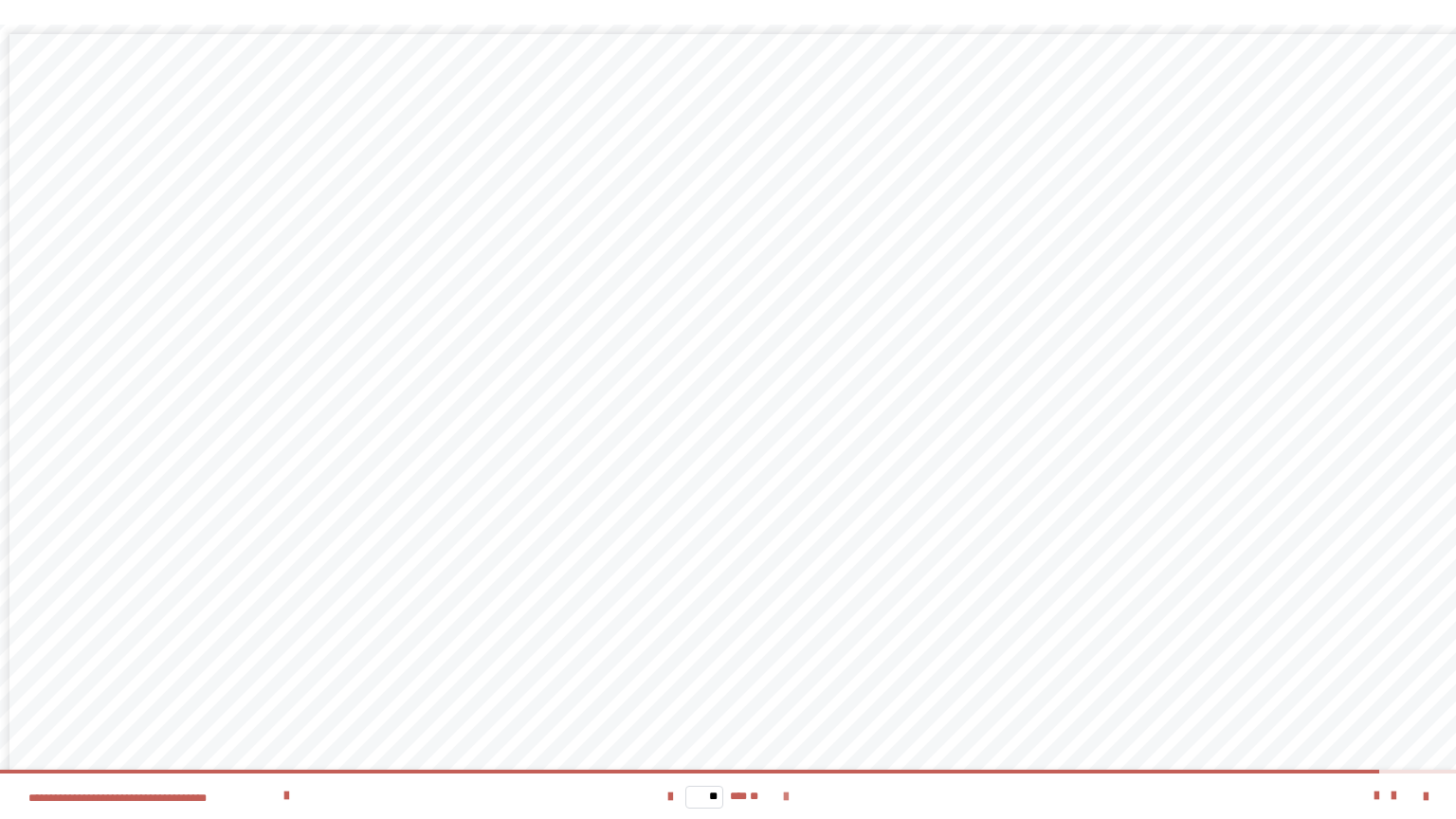 click at bounding box center [786, 797] 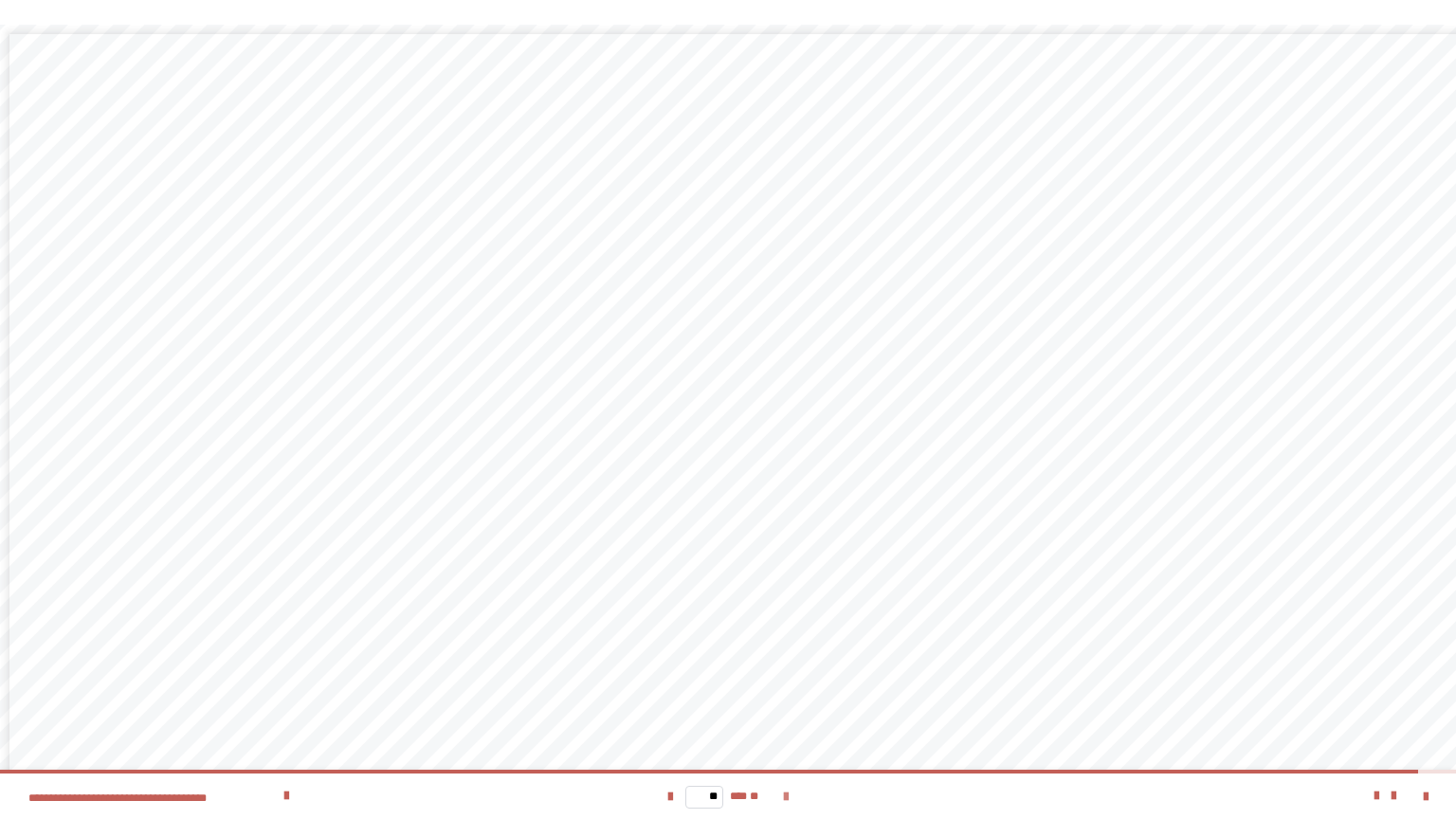 click at bounding box center [786, 797] 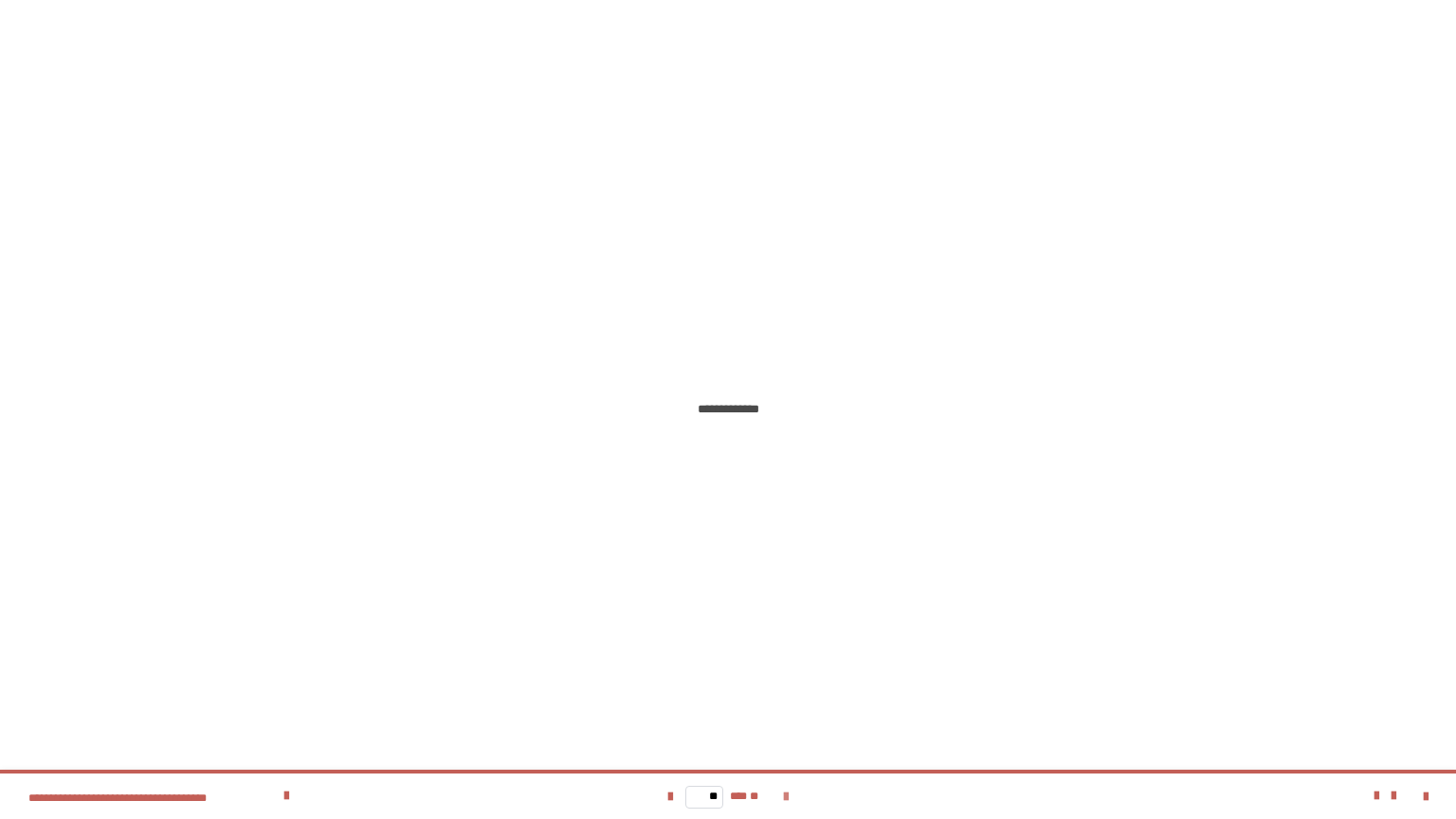 type on "**" 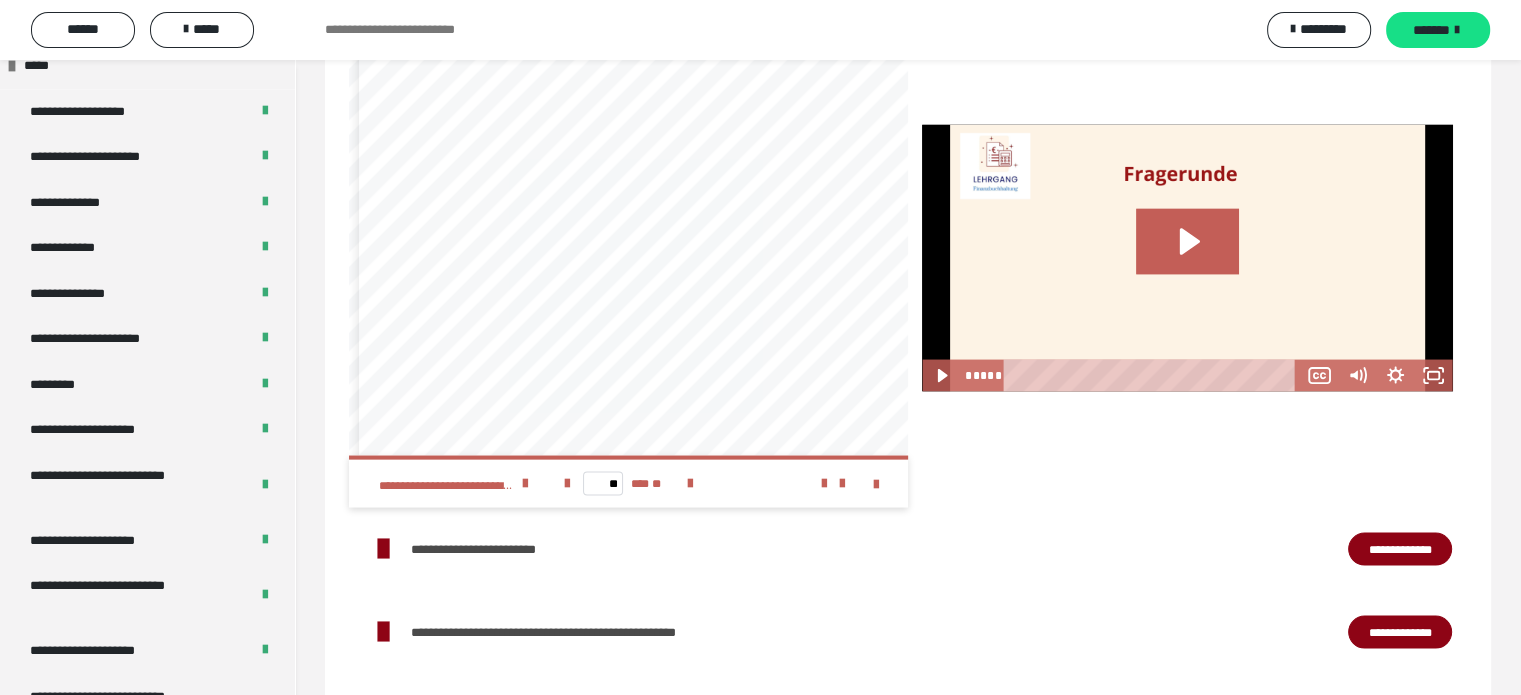 scroll, scrollTop: 2416, scrollLeft: 0, axis: vertical 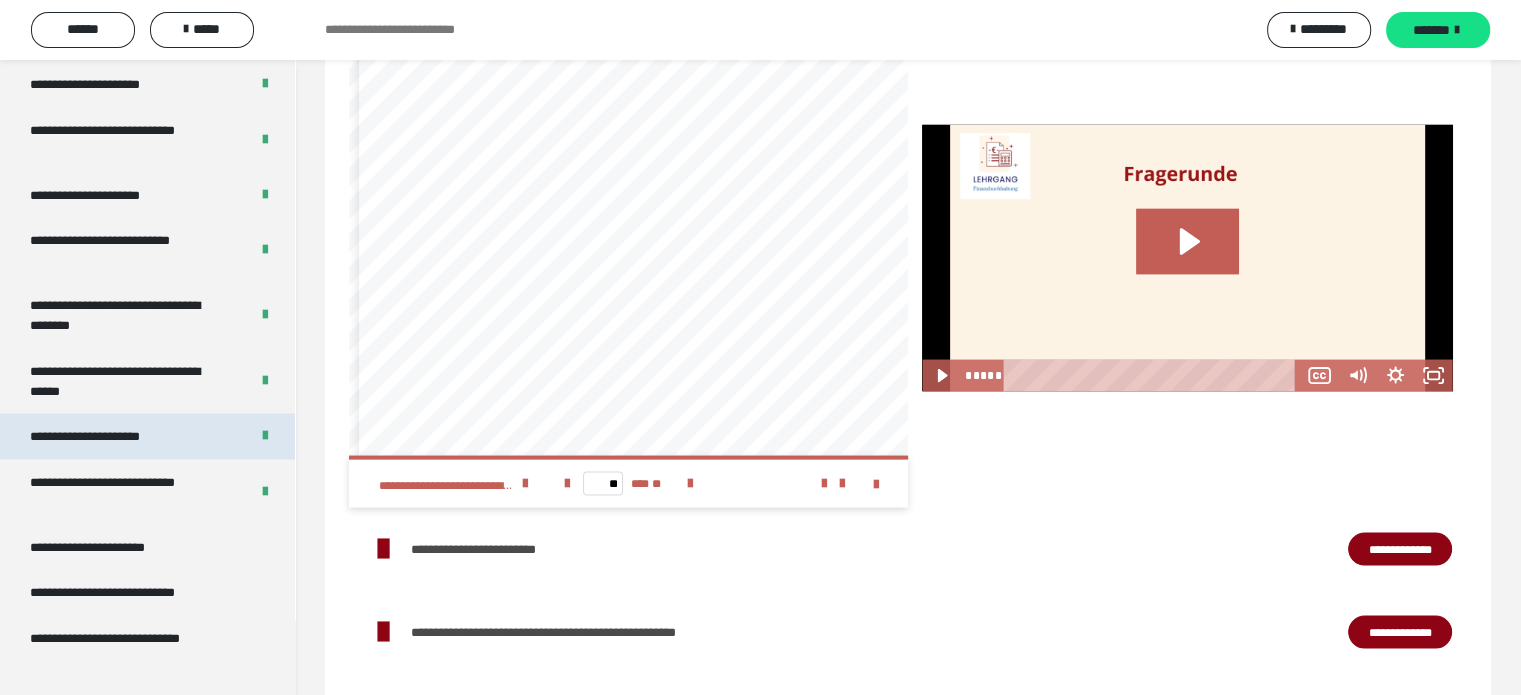 click on "**********" at bounding box center (109, 436) 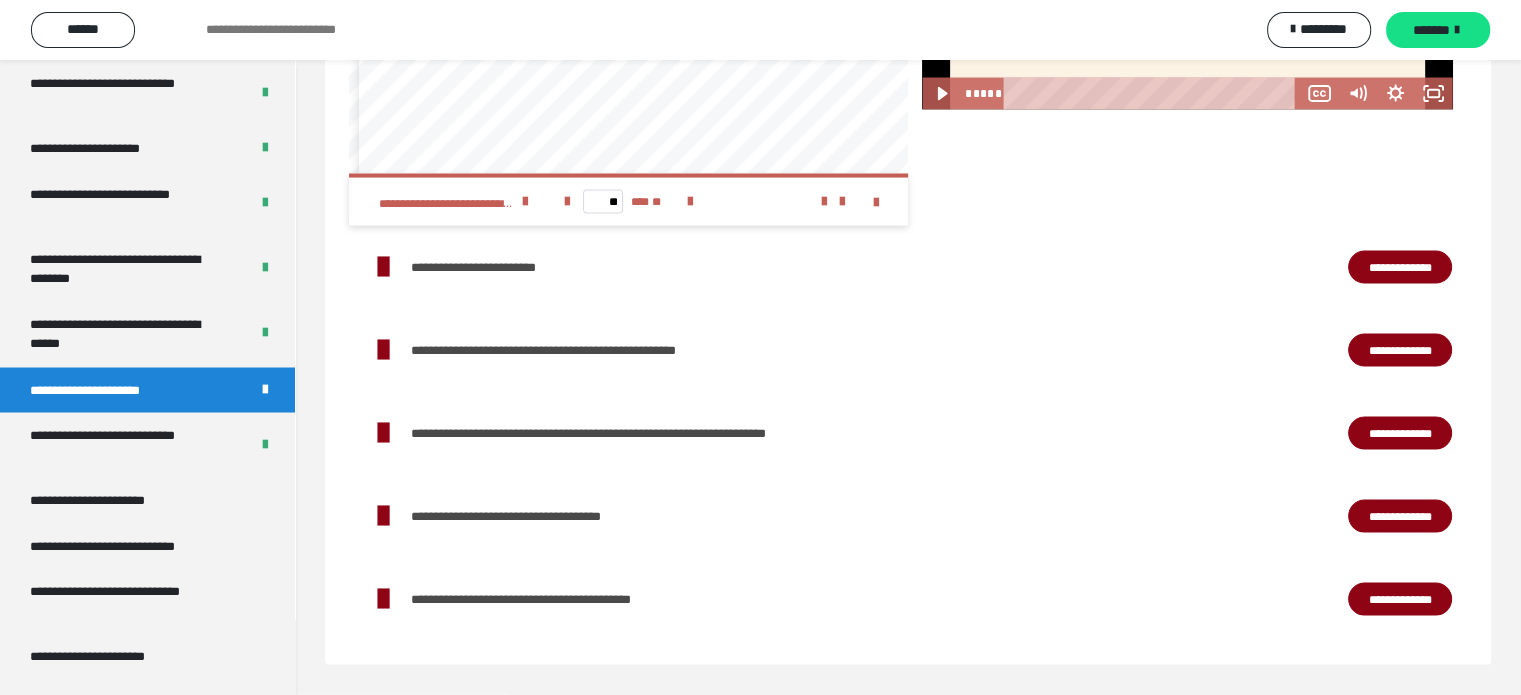 scroll, scrollTop: 3566, scrollLeft: 0, axis: vertical 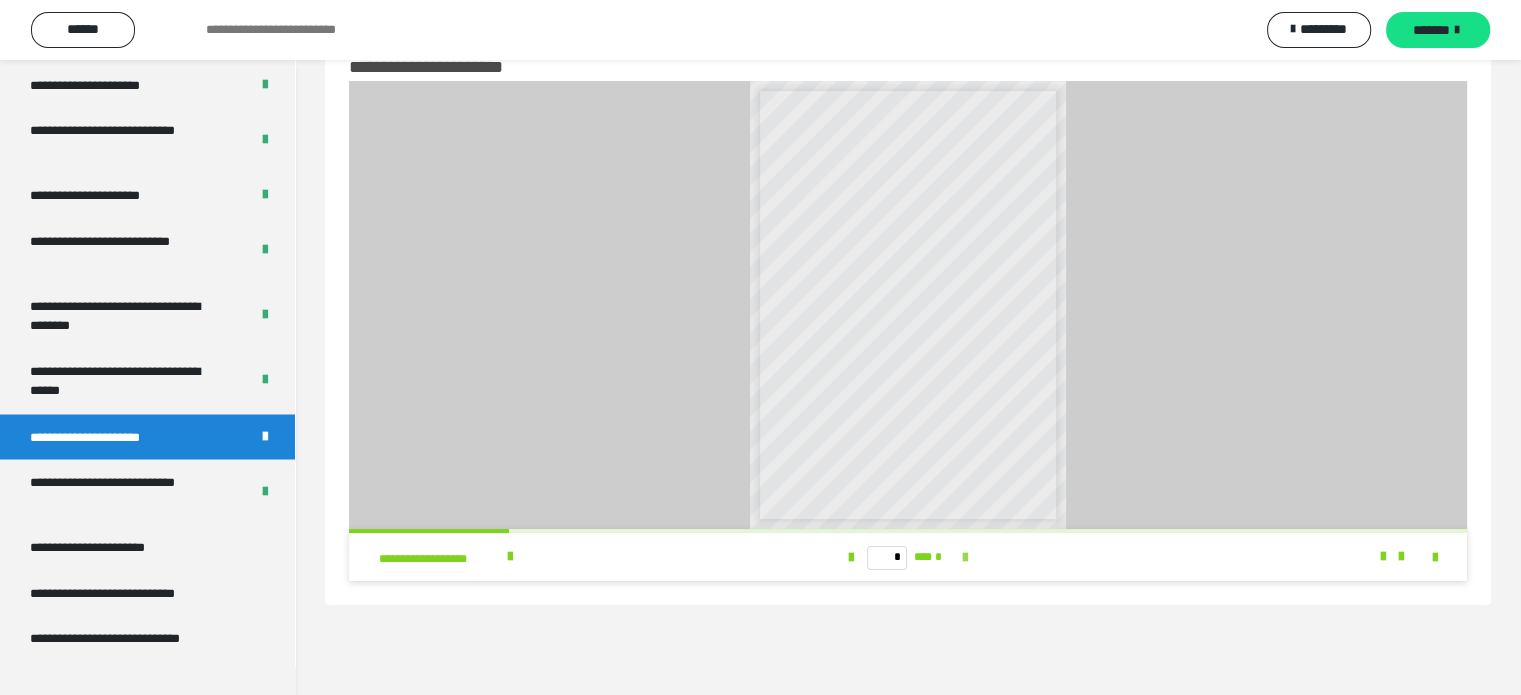 click at bounding box center [965, 558] 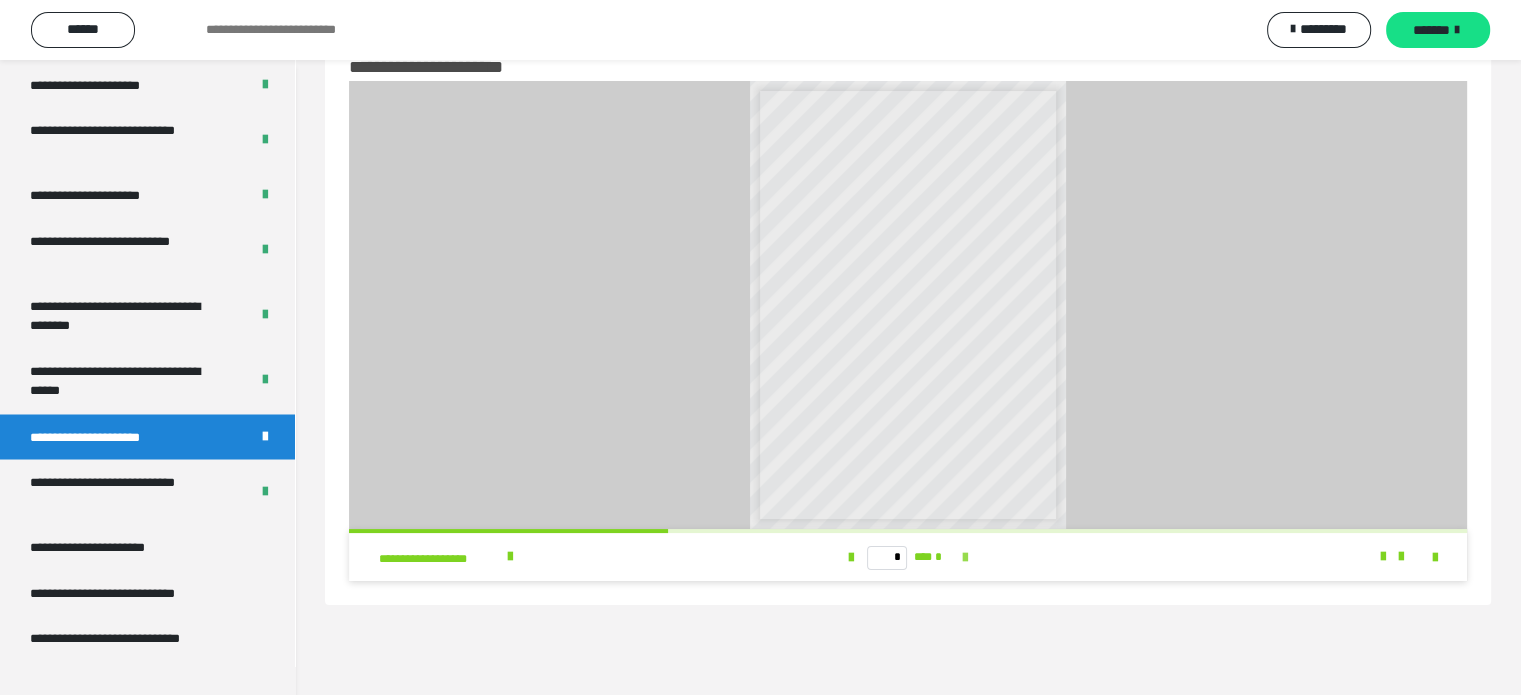 click at bounding box center [965, 558] 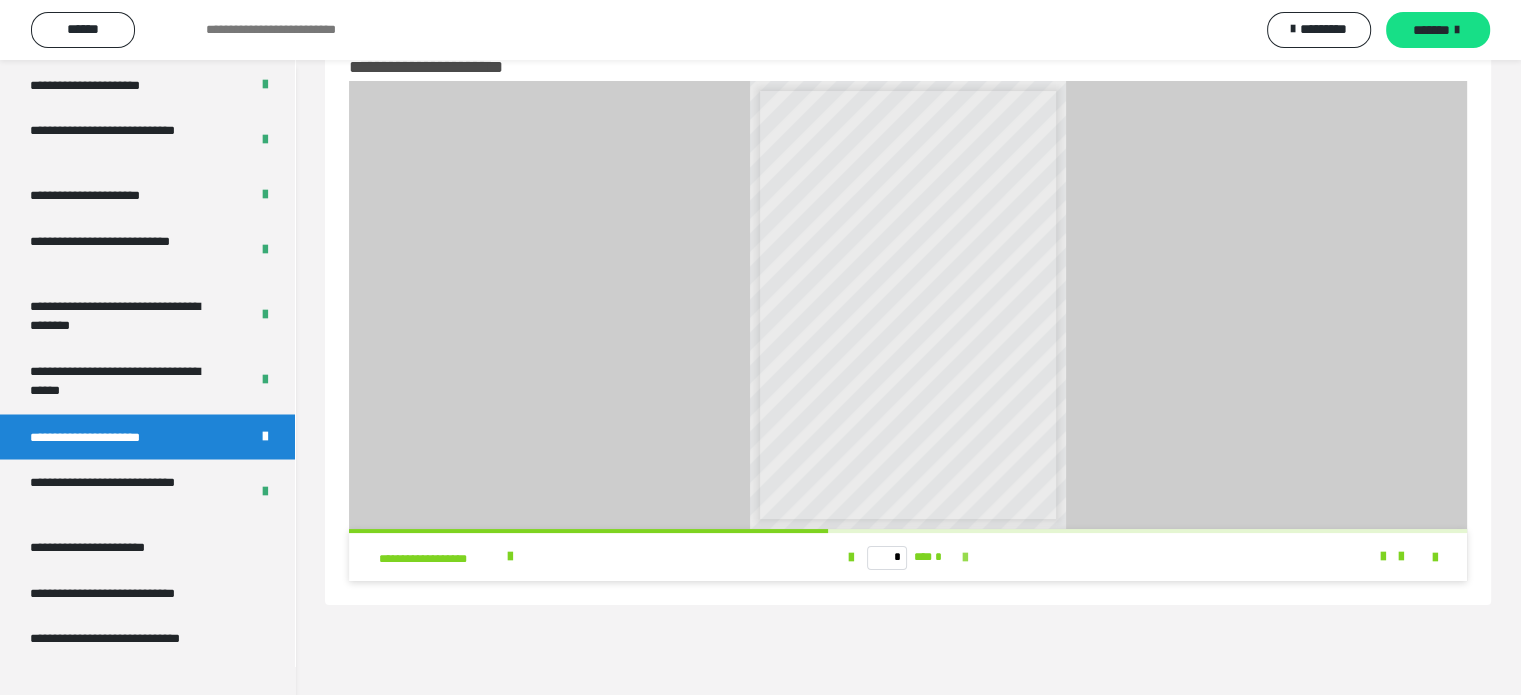 click at bounding box center (965, 558) 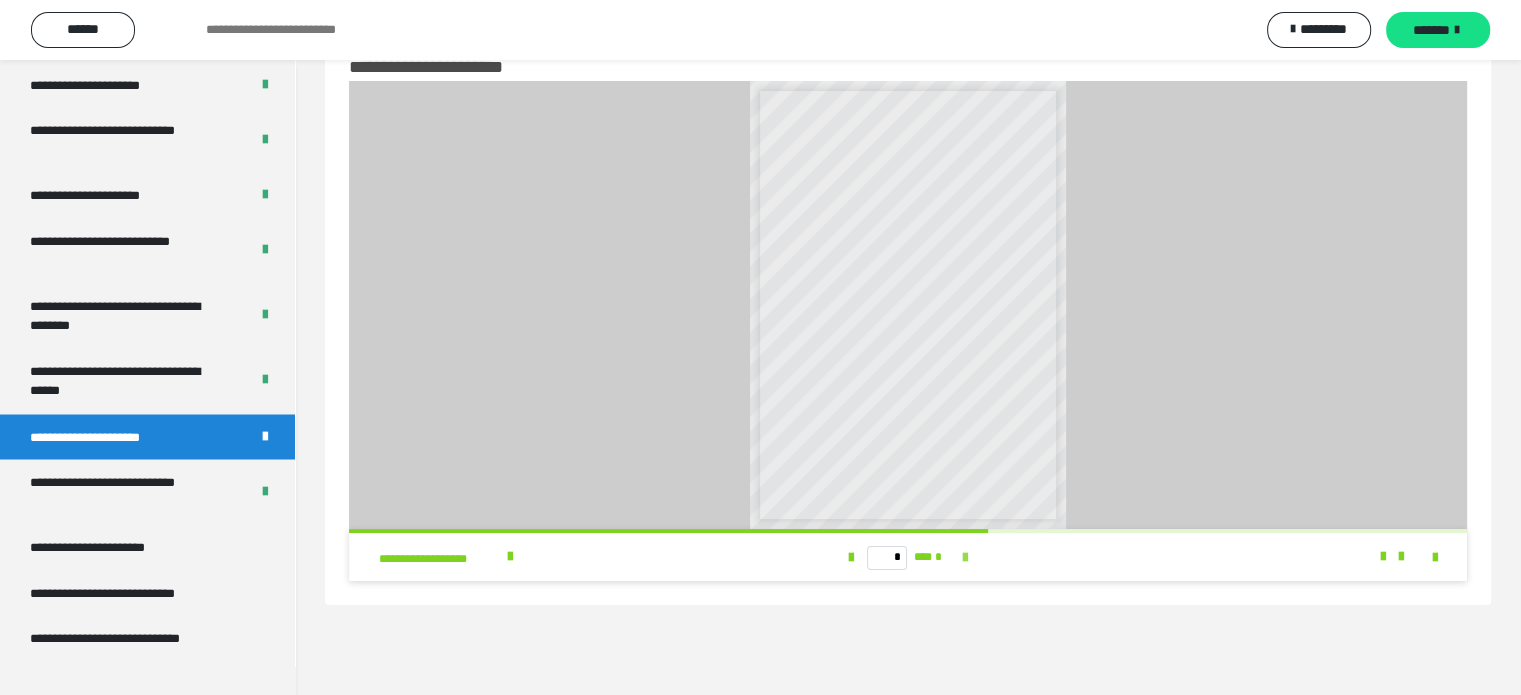 click at bounding box center [965, 558] 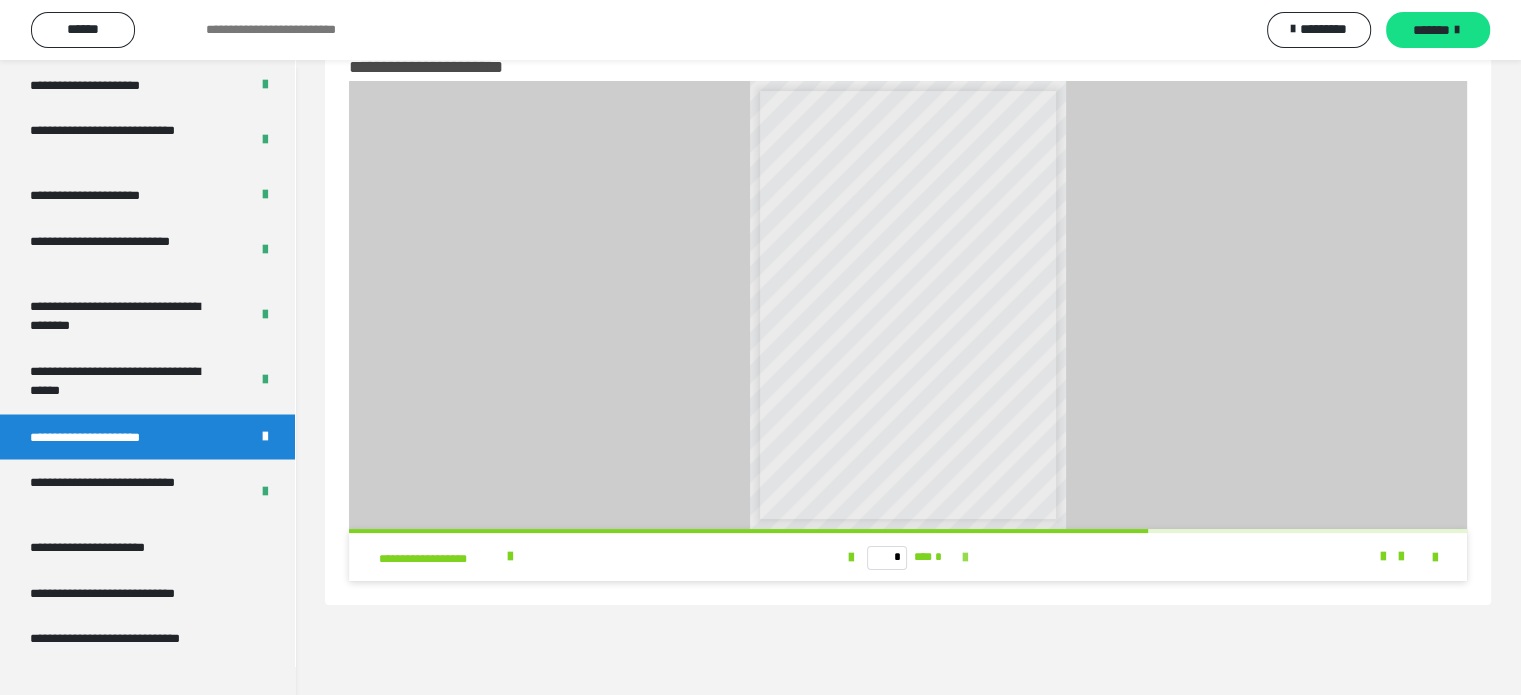 click at bounding box center (965, 558) 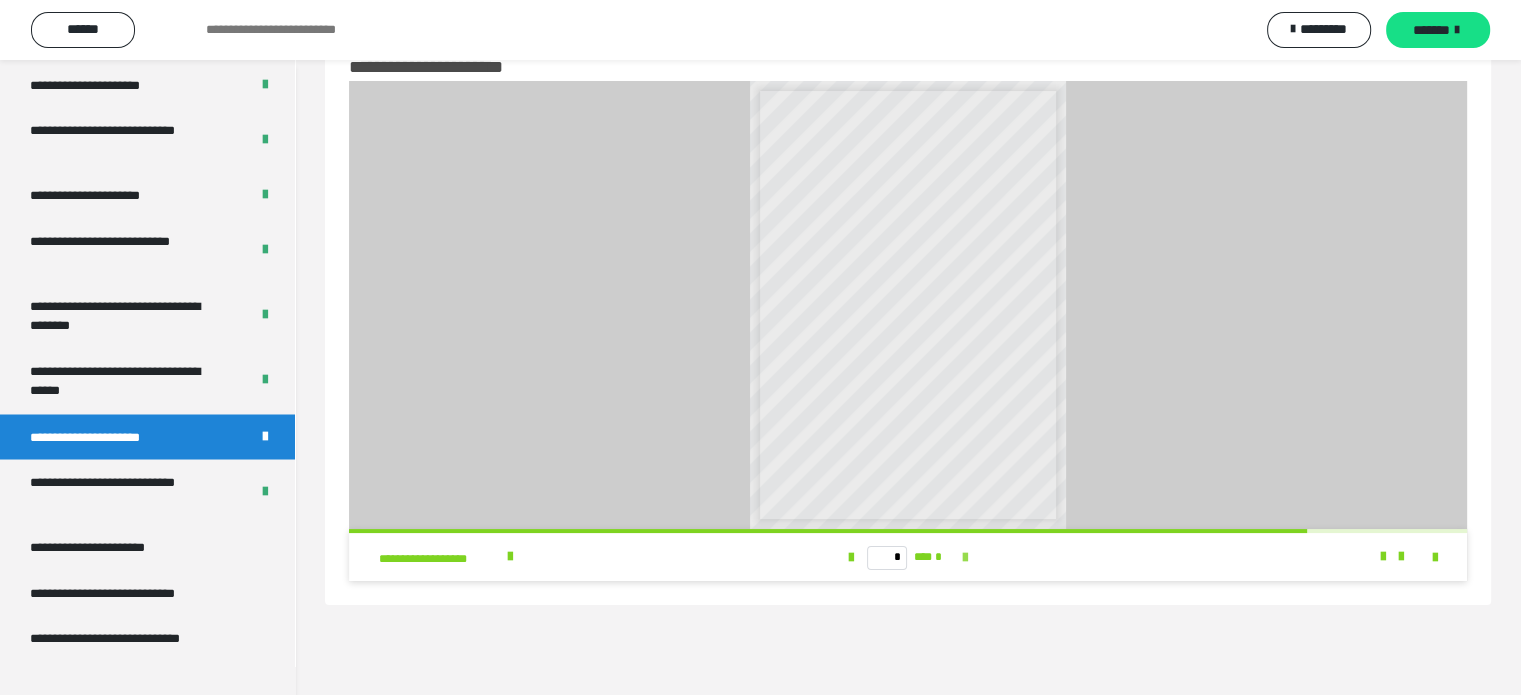 click at bounding box center [965, 558] 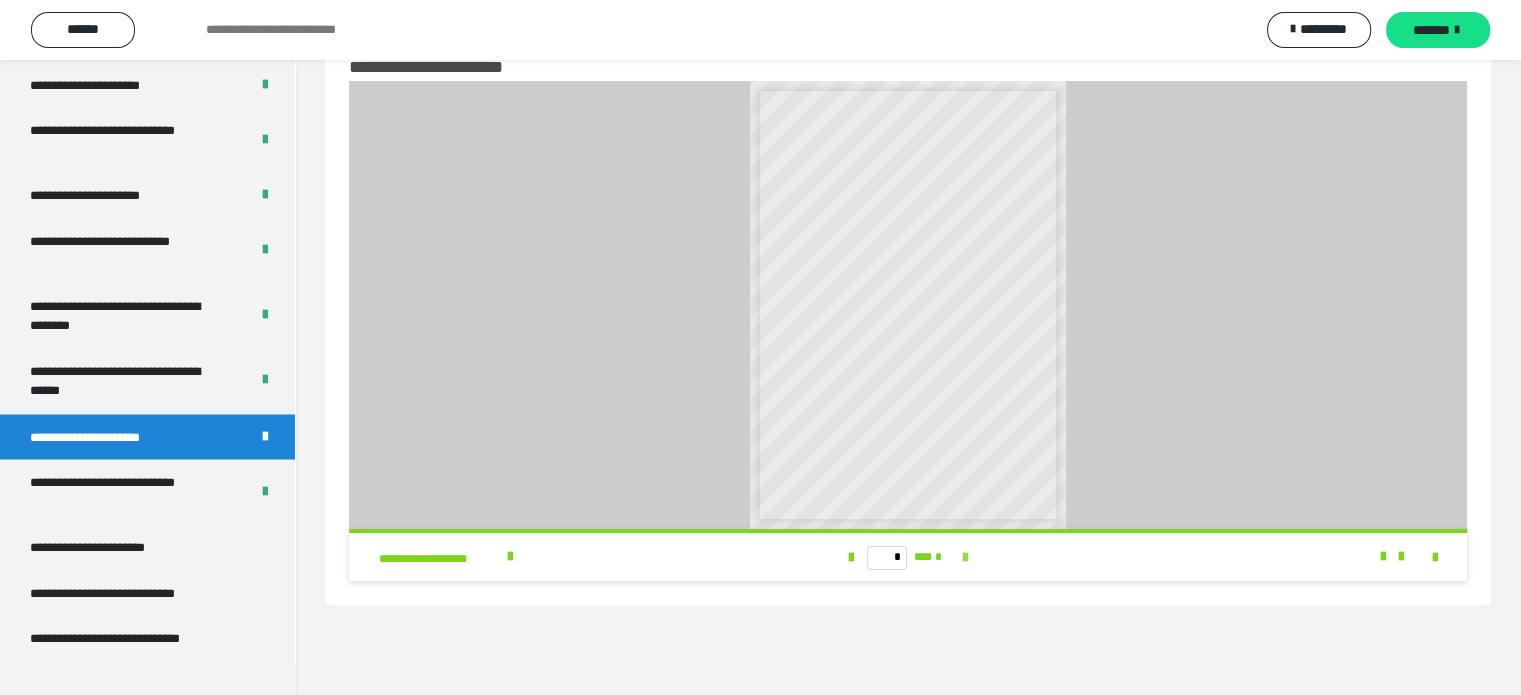 click on "* *** *" at bounding box center (908, 557) 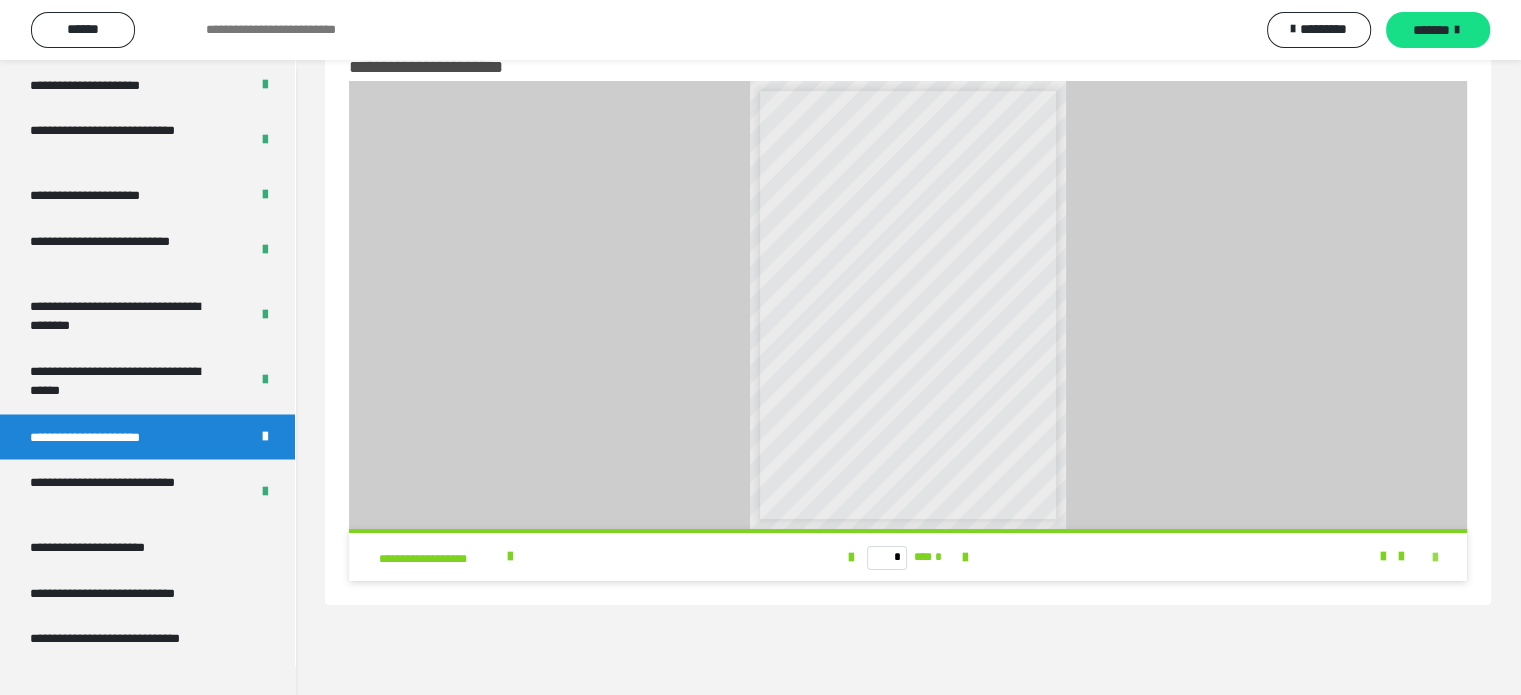click at bounding box center (1435, 558) 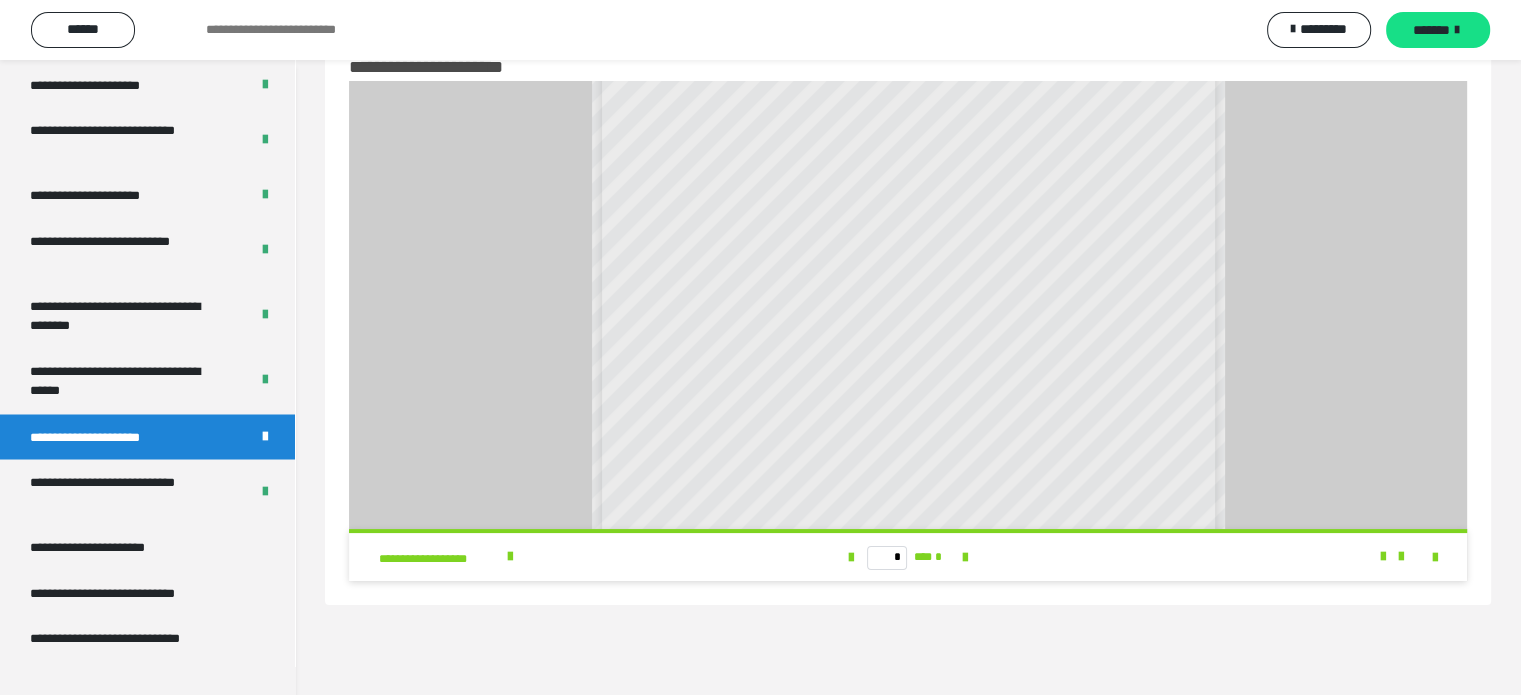 scroll, scrollTop: 1020, scrollLeft: 0, axis: vertical 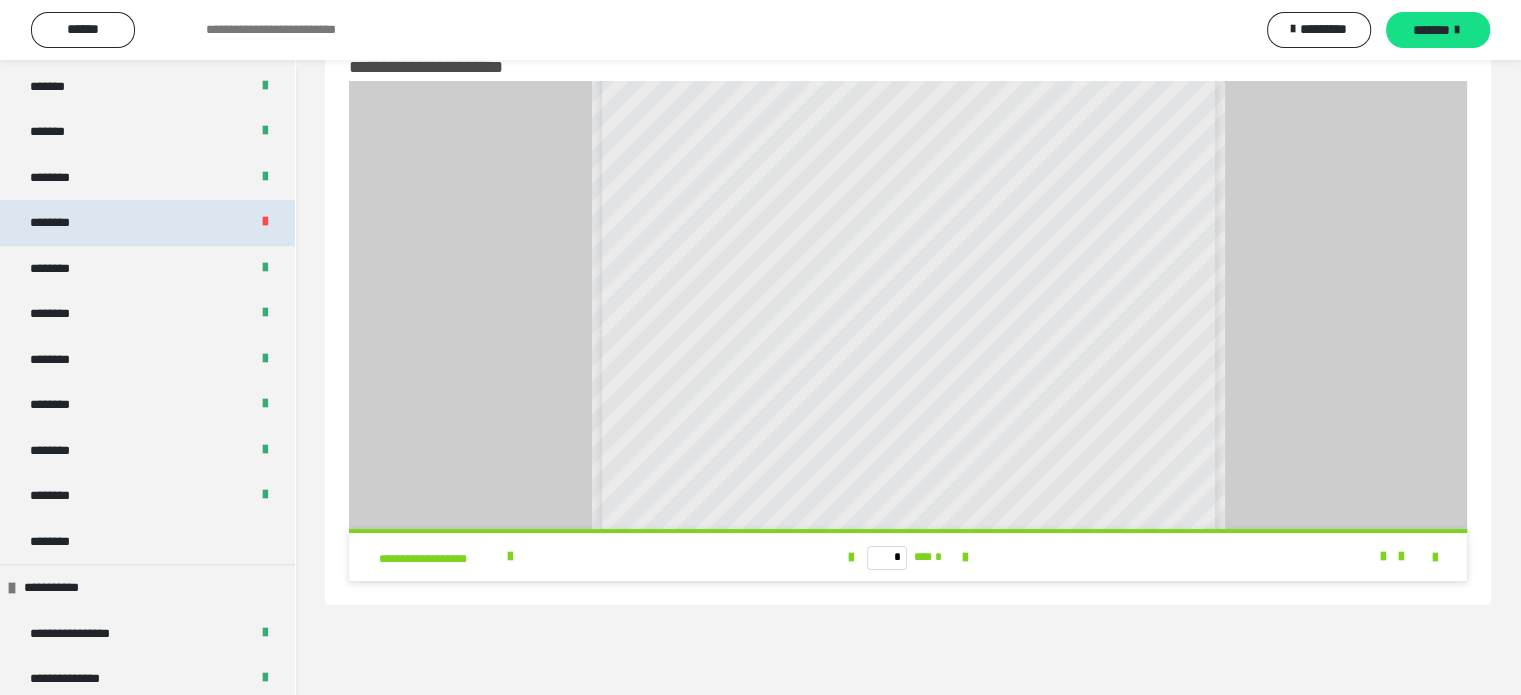click at bounding box center [265, 222] 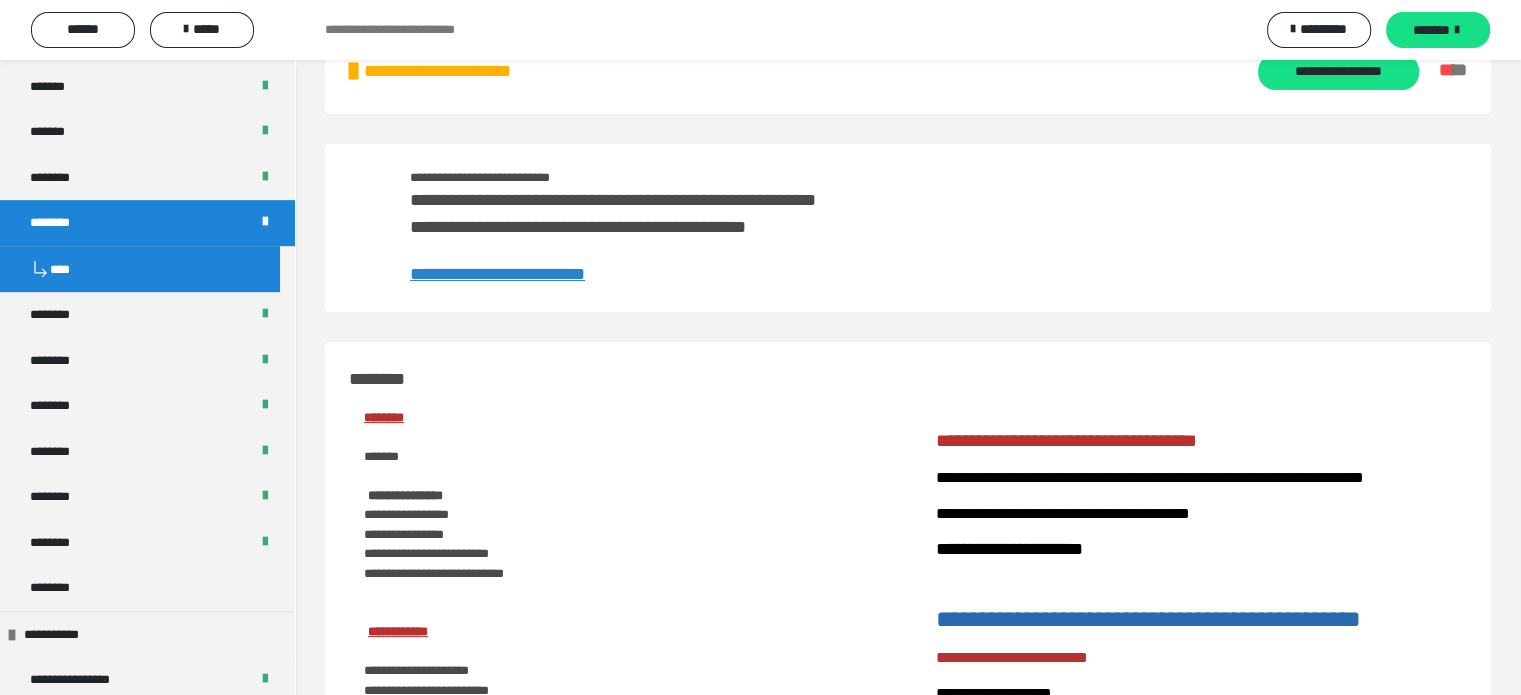 click on "**********" at bounding box center (497, 274) 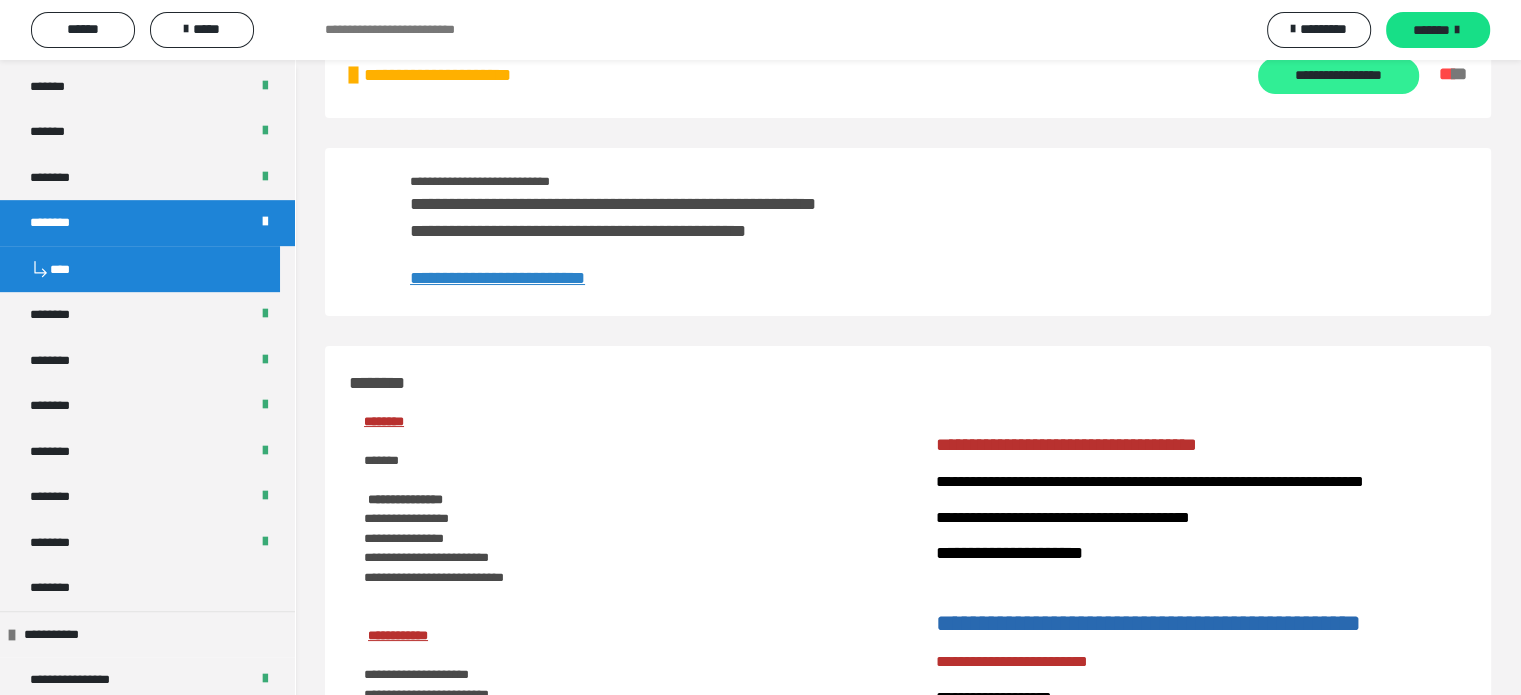 click on "**********" at bounding box center (1338, 76) 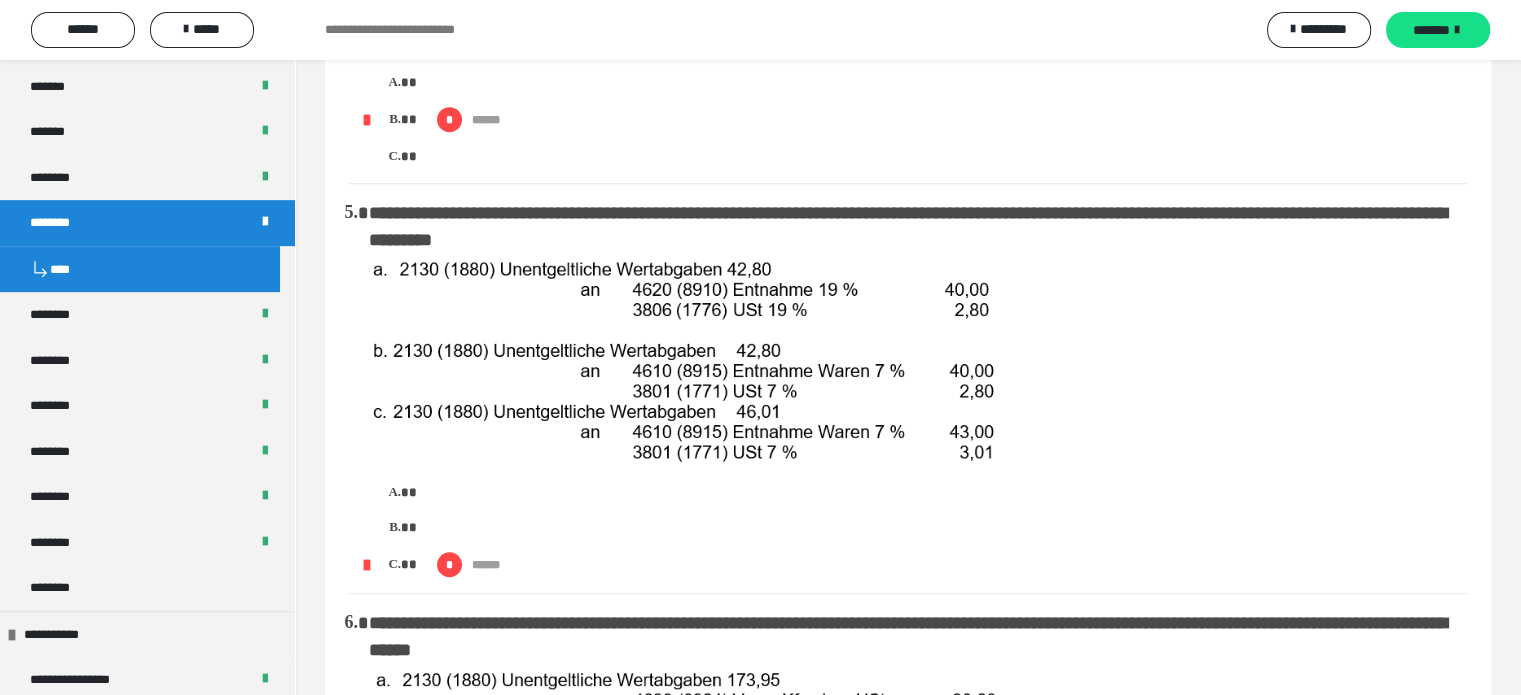 scroll, scrollTop: 2398, scrollLeft: 0, axis: vertical 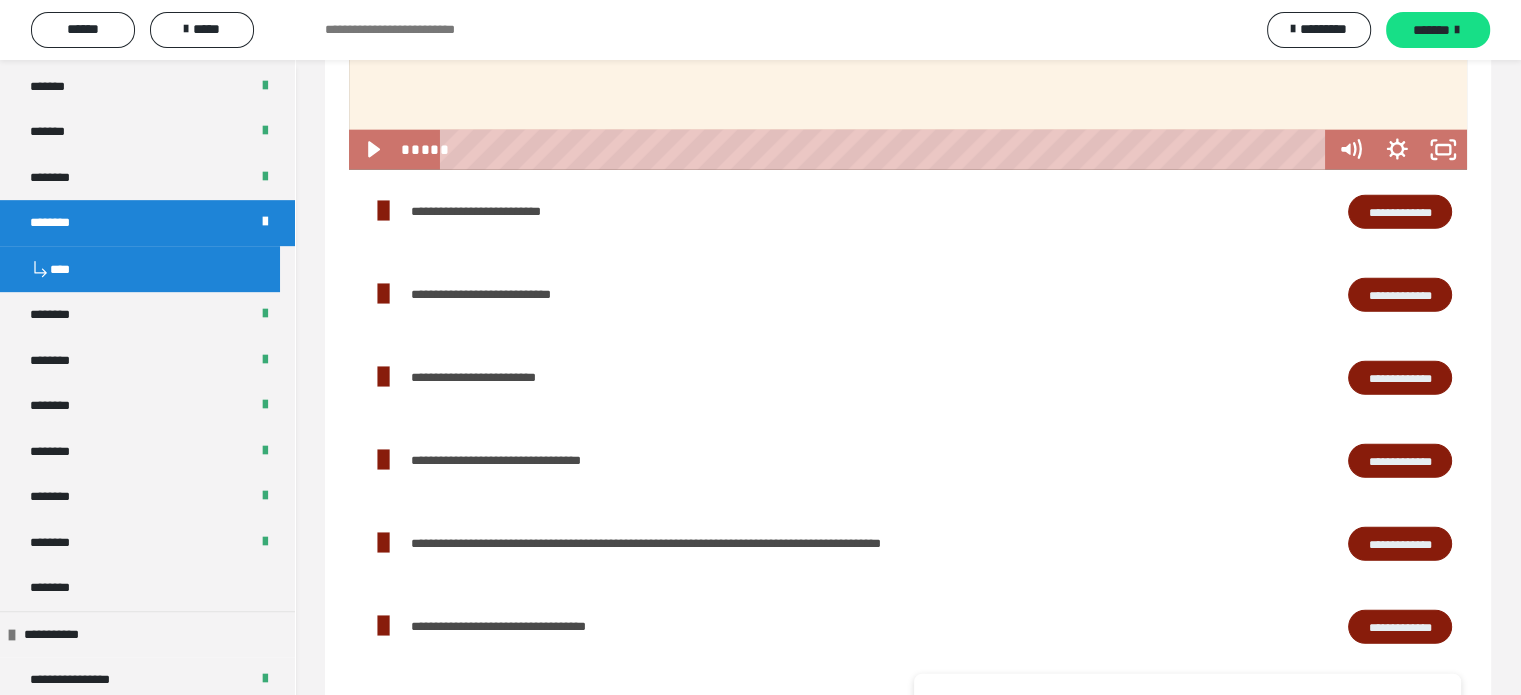 click on "**********" at bounding box center [1400, 378] 